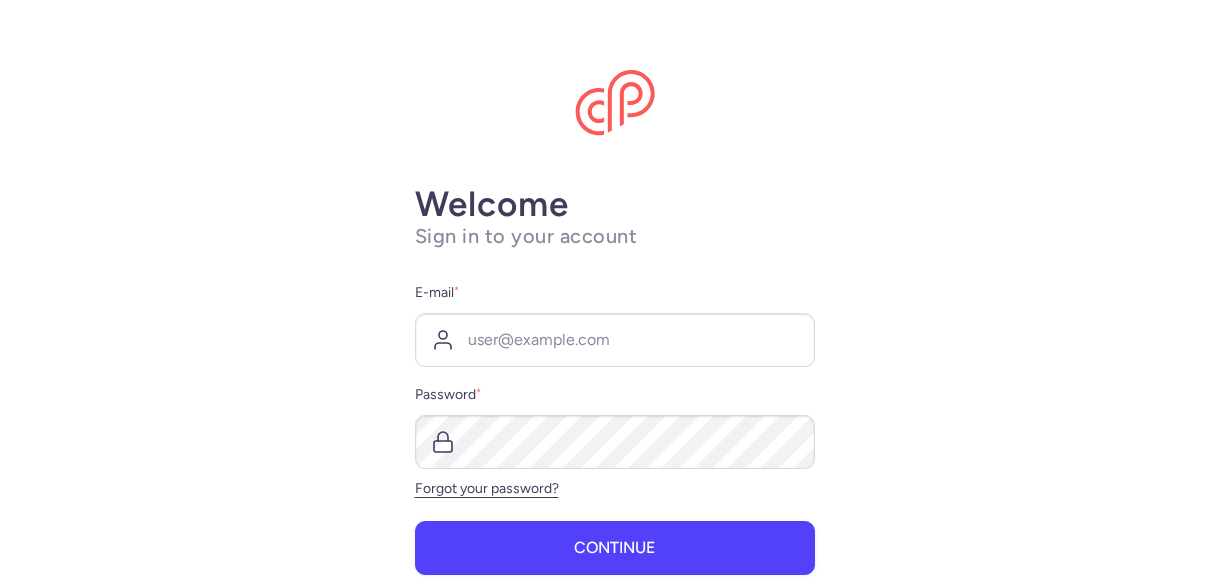 scroll, scrollTop: 0, scrollLeft: 0, axis: both 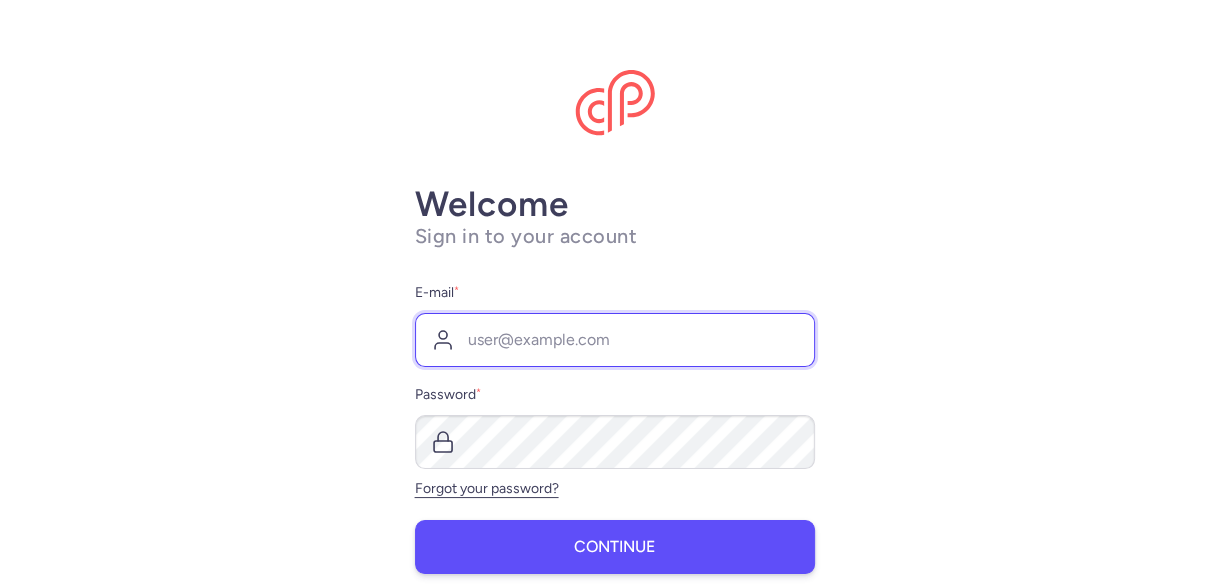 type on "[EMAIL_ADDRESS][DOMAIN_NAME]" 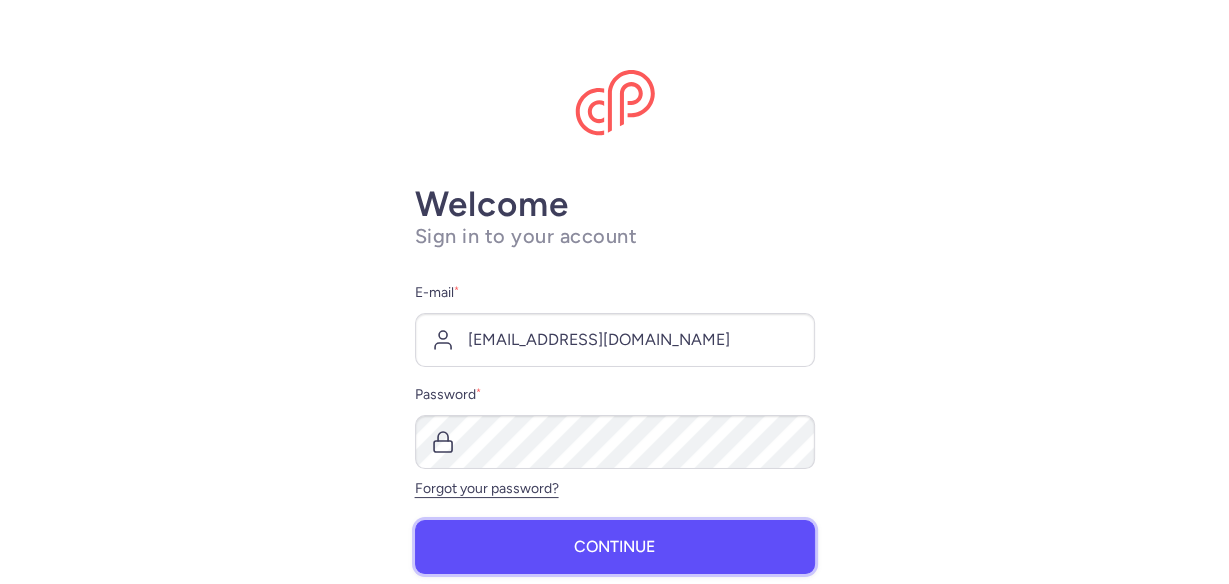 click on "Continue" at bounding box center (615, 547) 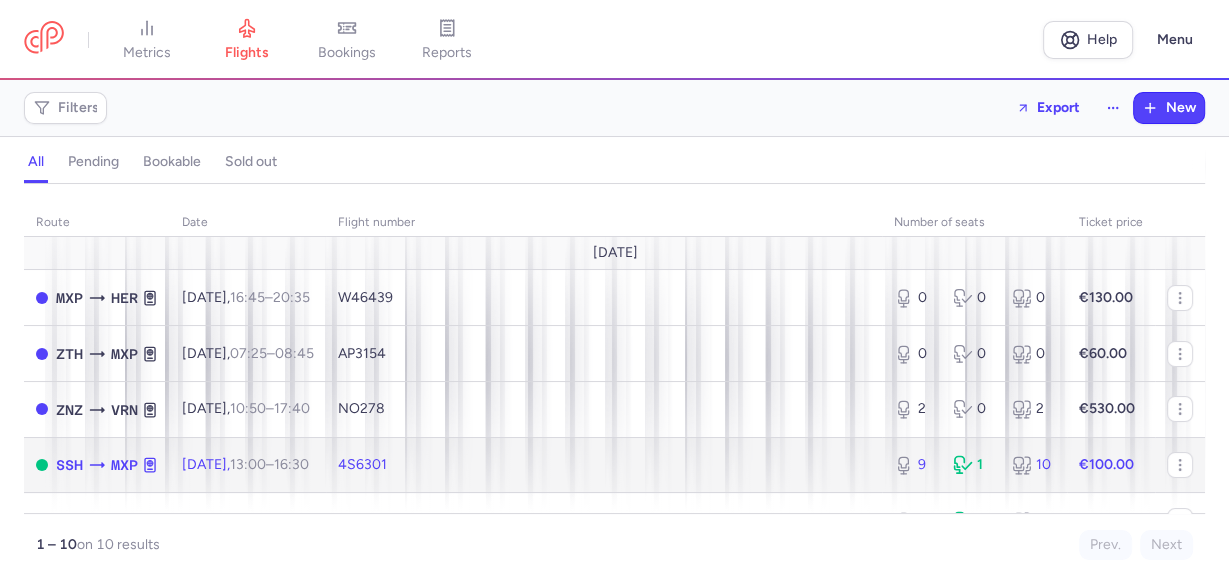 click on "4S6301" 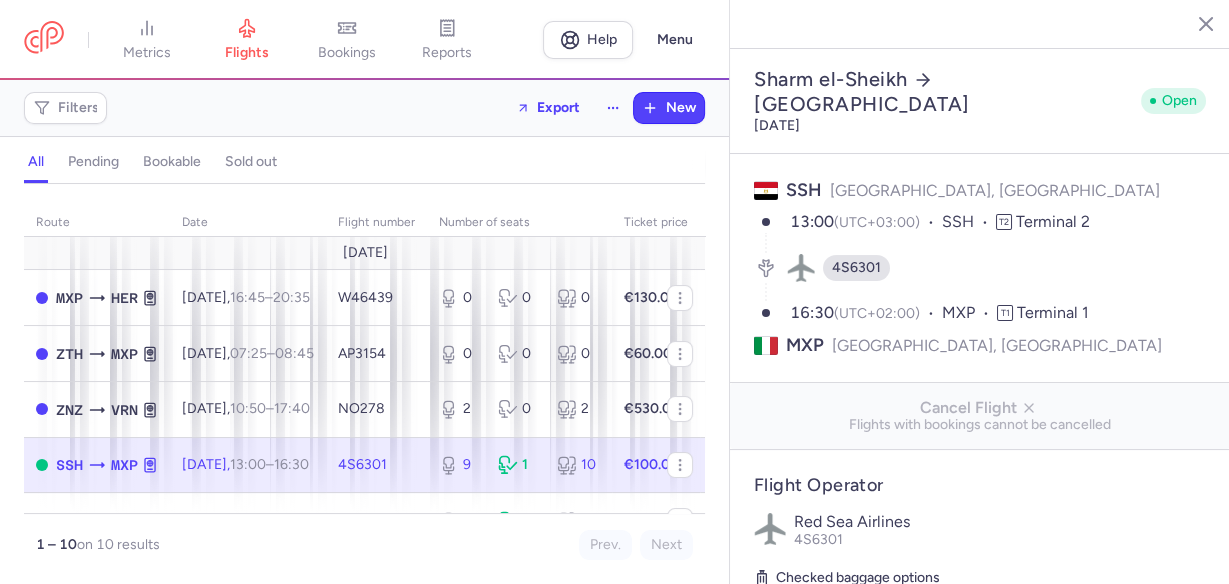 click 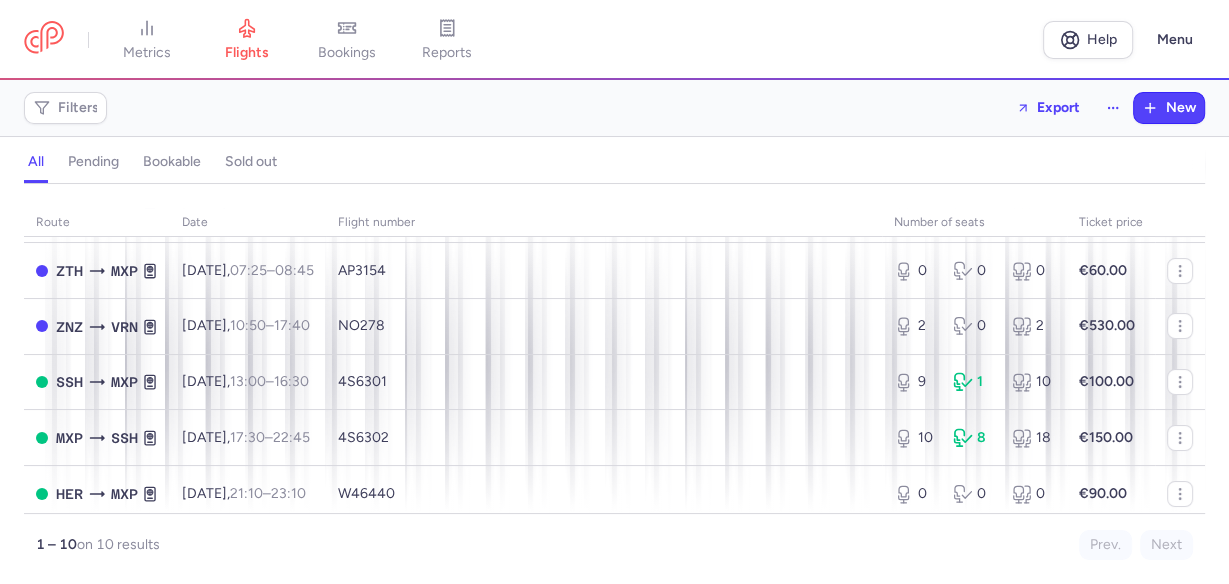 scroll, scrollTop: 160, scrollLeft: 0, axis: vertical 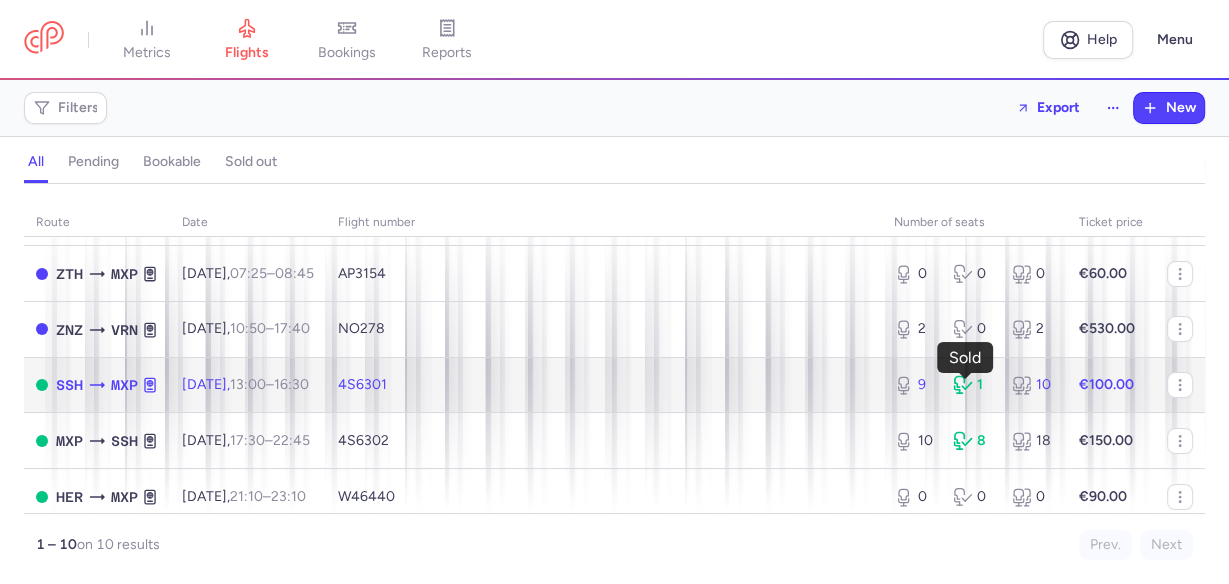 click on "1" at bounding box center [974, 385] 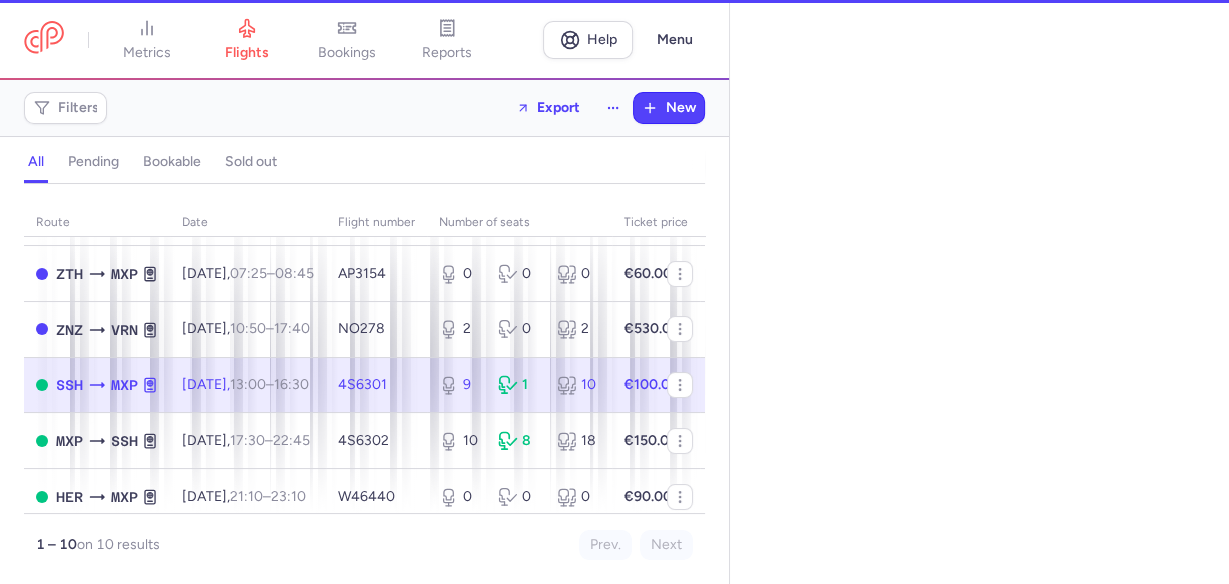 select on "days" 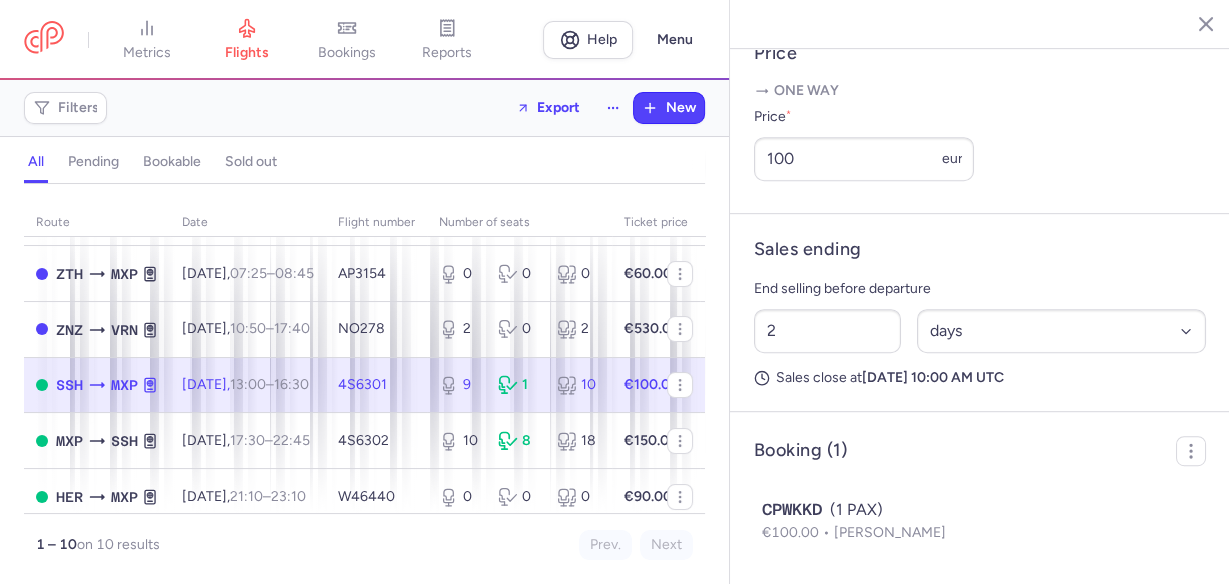 scroll, scrollTop: 845, scrollLeft: 0, axis: vertical 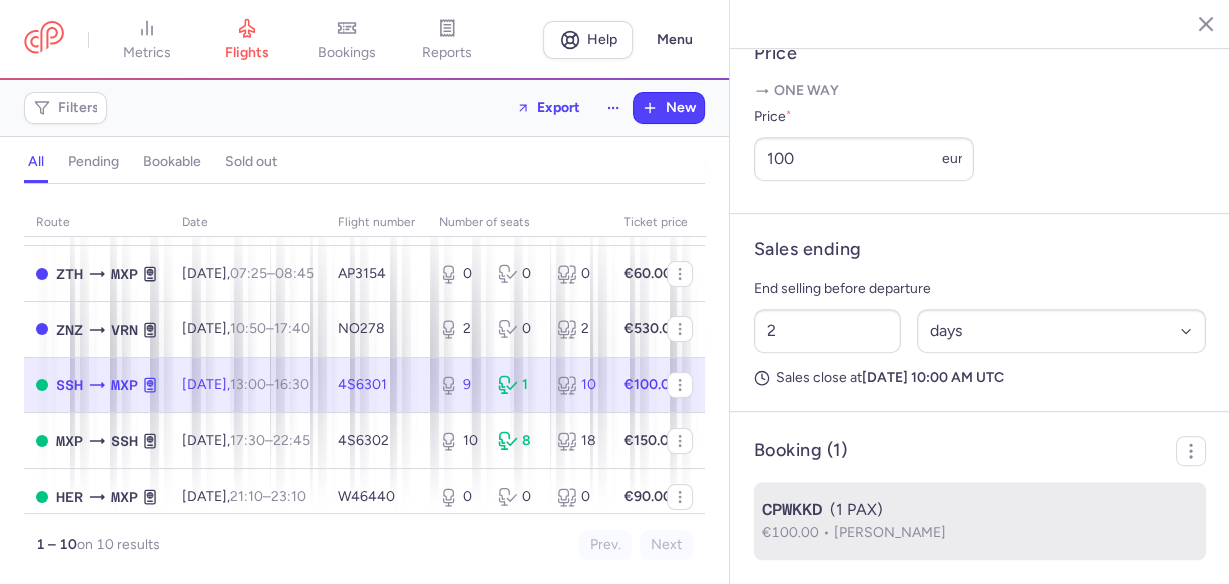 click on "€100.00" at bounding box center [798, 532] 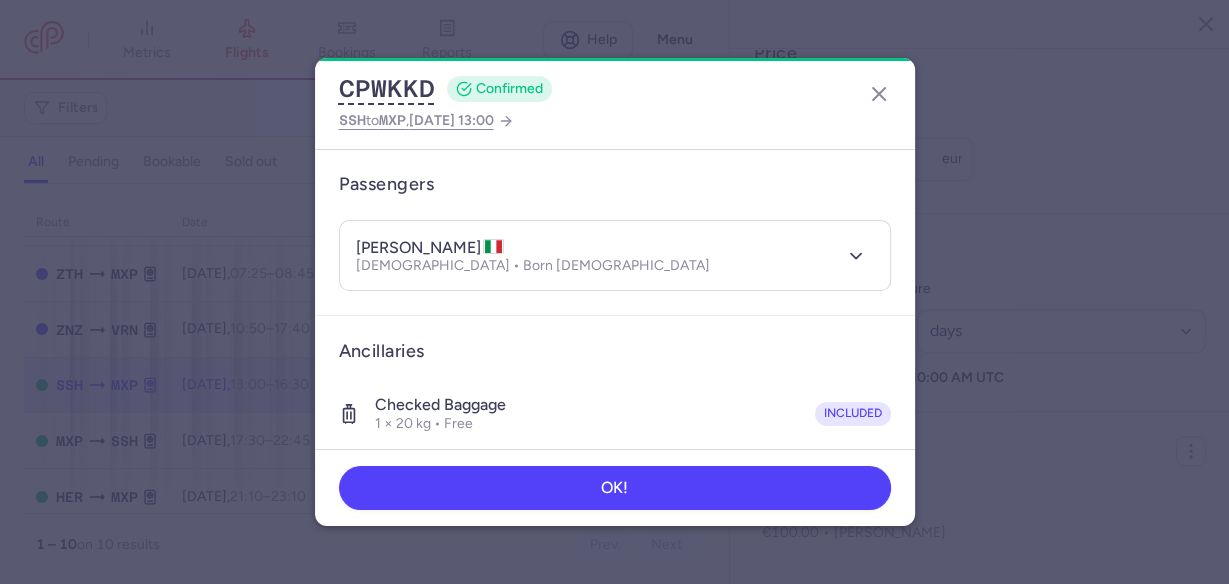 scroll, scrollTop: 160, scrollLeft: 0, axis: vertical 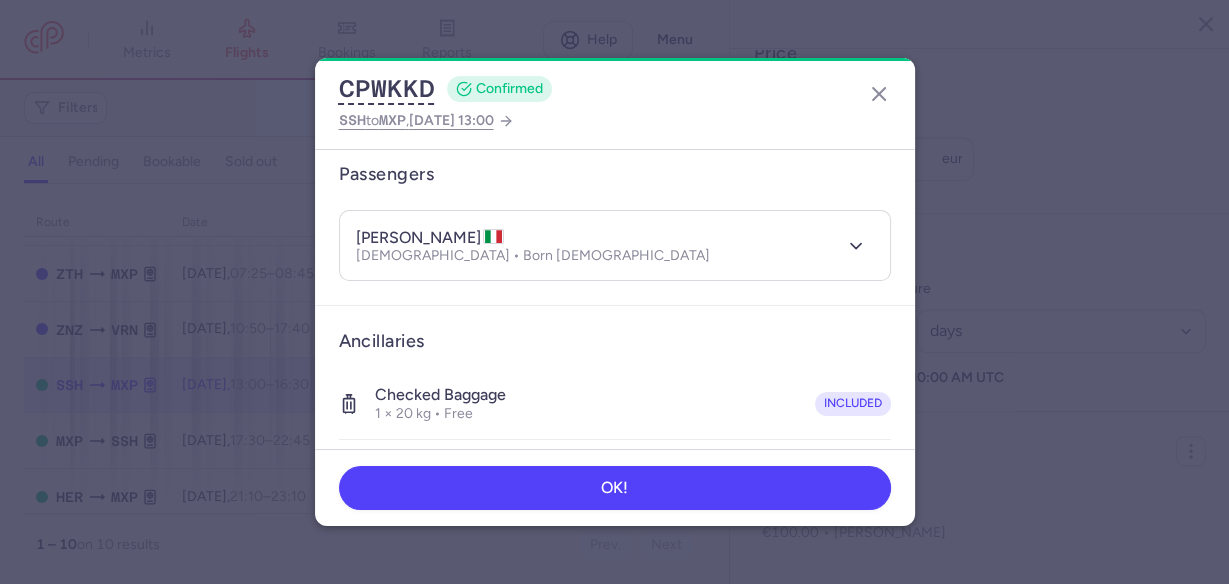 drag, startPoint x: 438, startPoint y: 234, endPoint x: 488, endPoint y: 236, distance: 50.039986 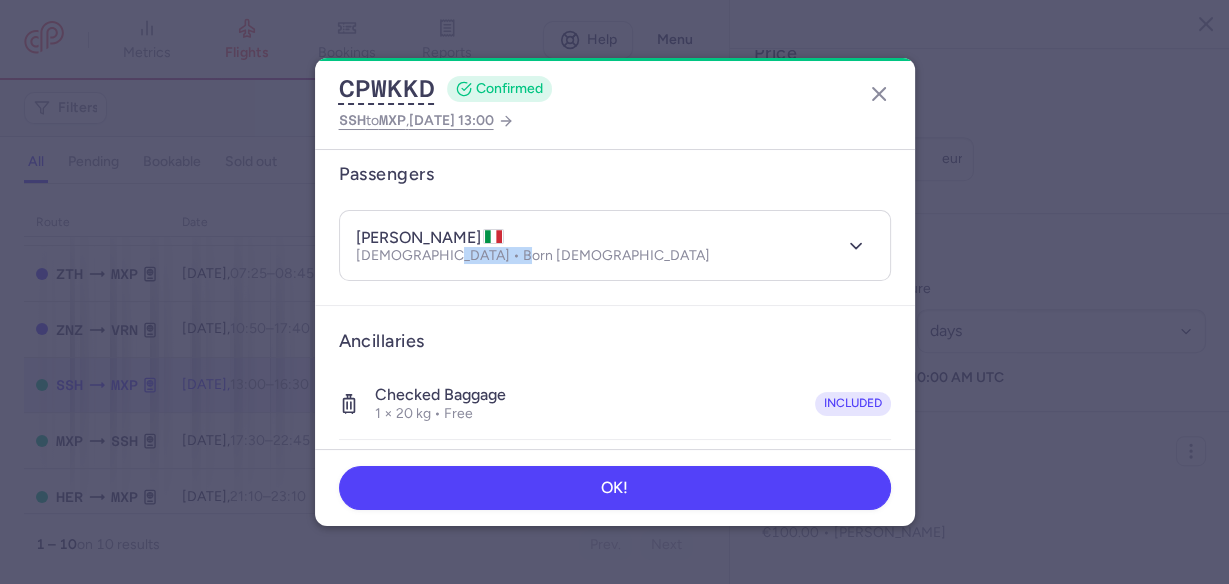 drag, startPoint x: 433, startPoint y: 259, endPoint x: 504, endPoint y: 263, distance: 71.11259 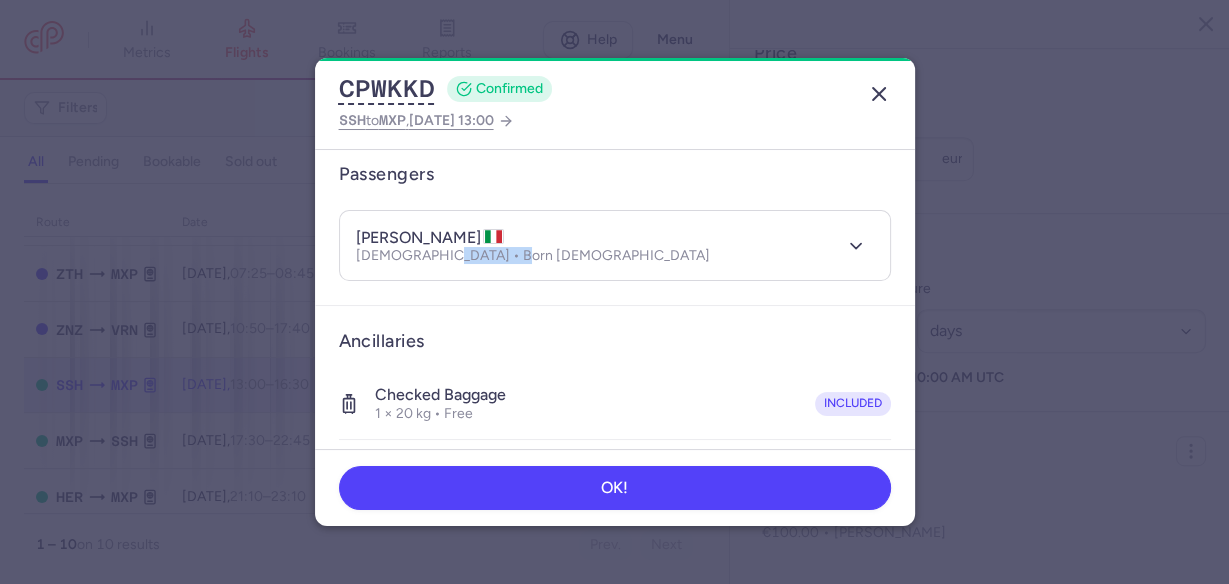 click 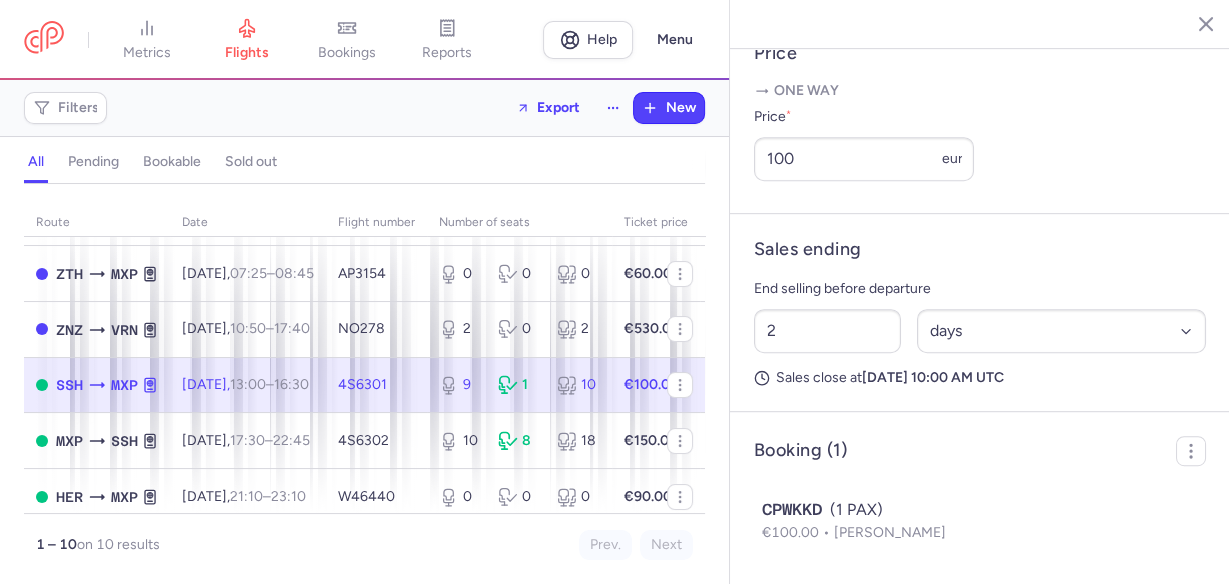 click 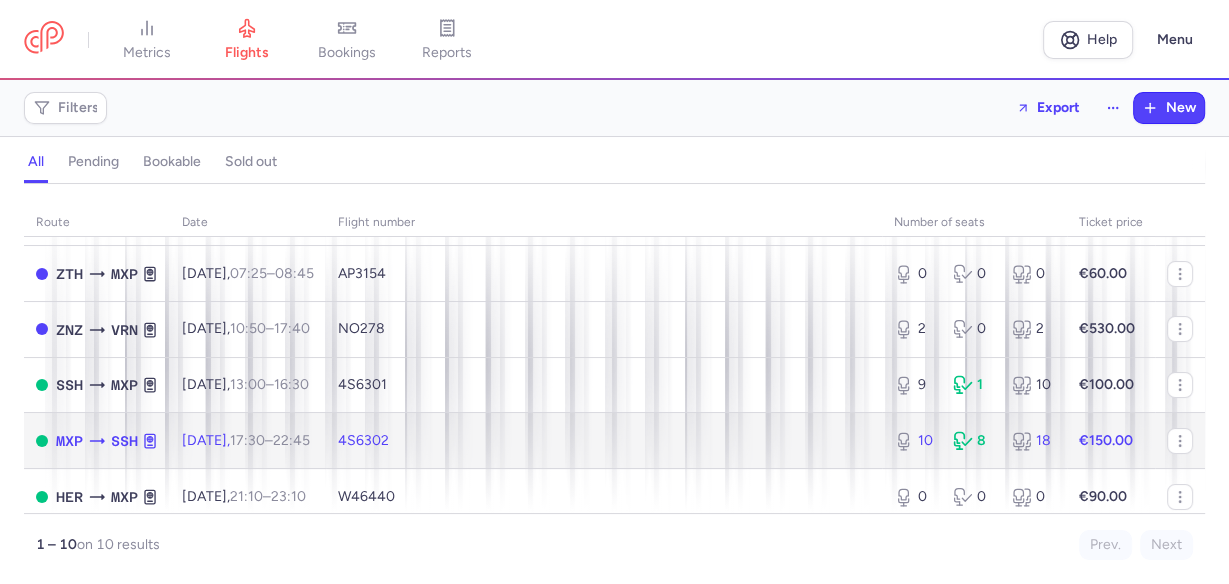 click on "8" at bounding box center (974, 441) 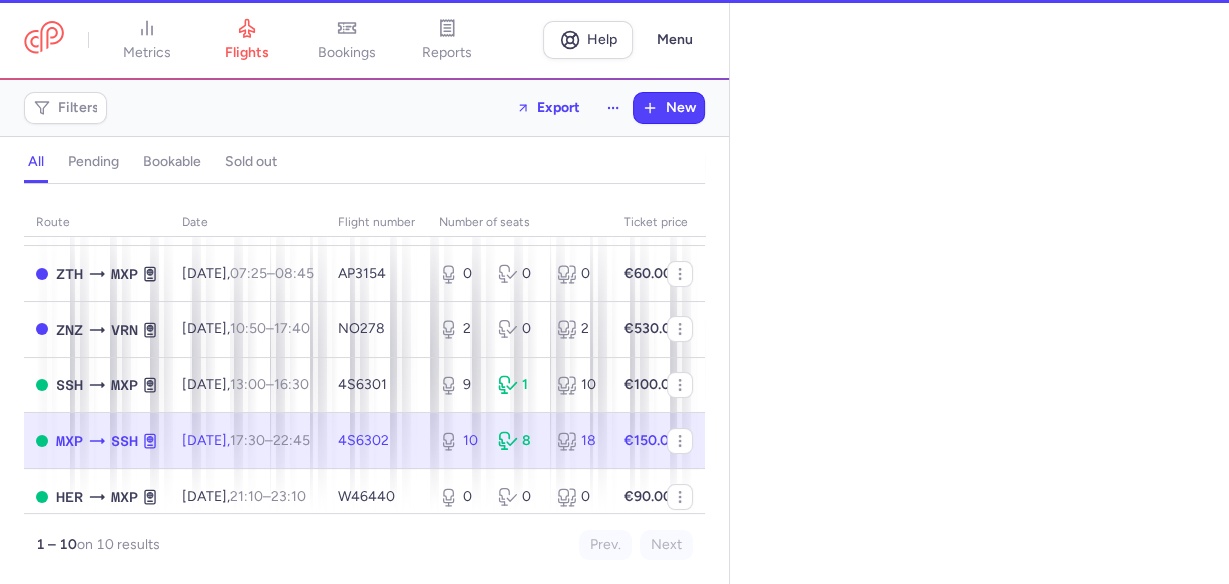 select on "days" 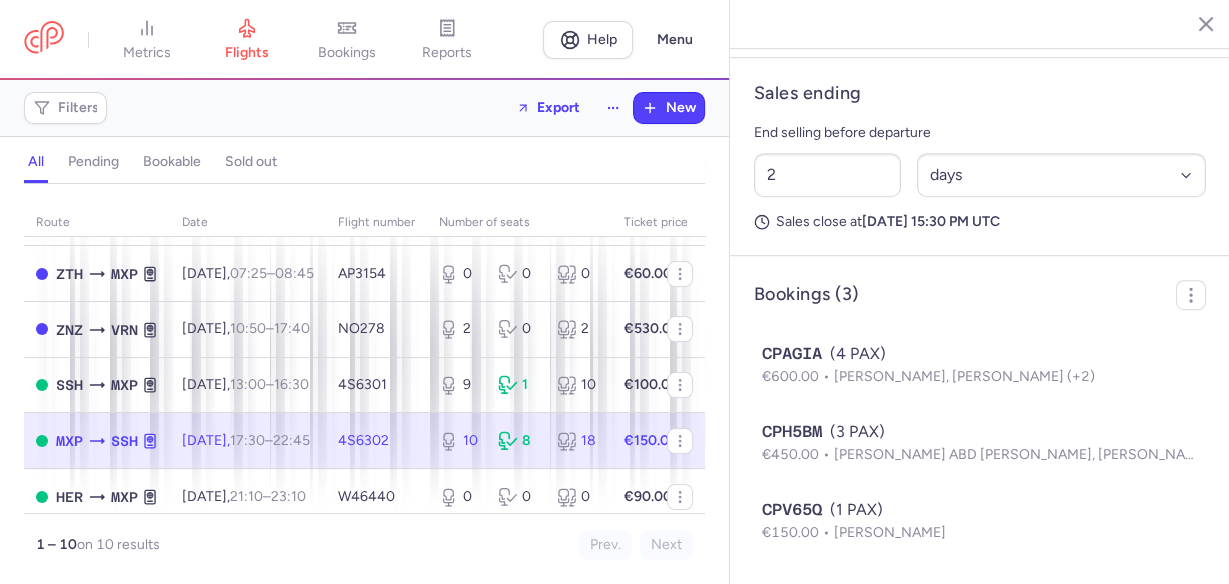 scroll, scrollTop: 1001, scrollLeft: 0, axis: vertical 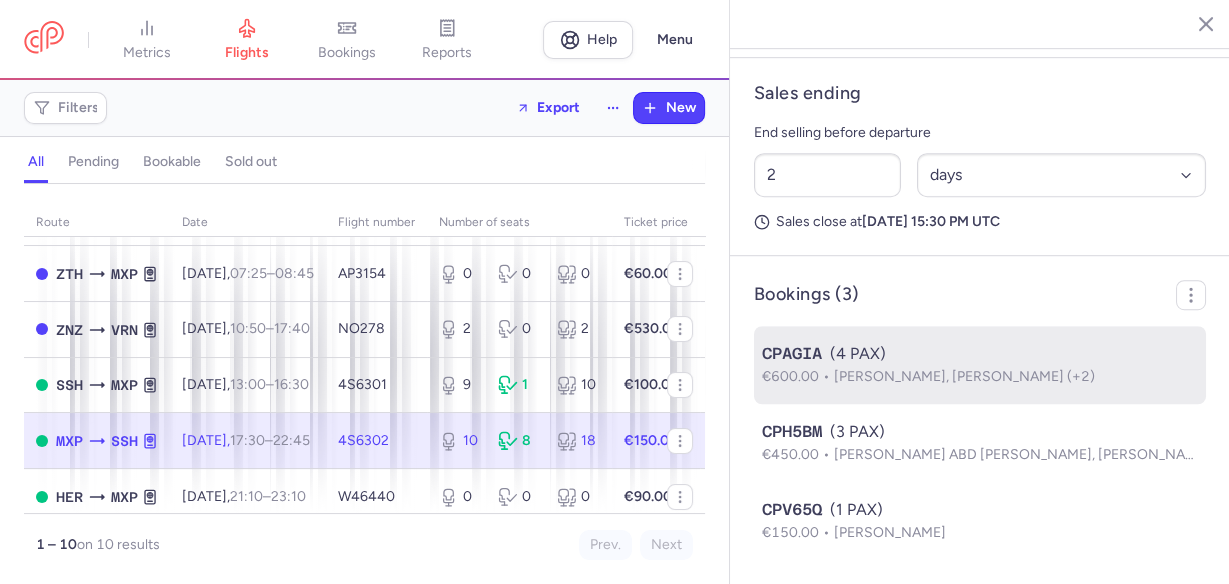 click on "CPAGIA  (4 PAX)" at bounding box center (980, 354) 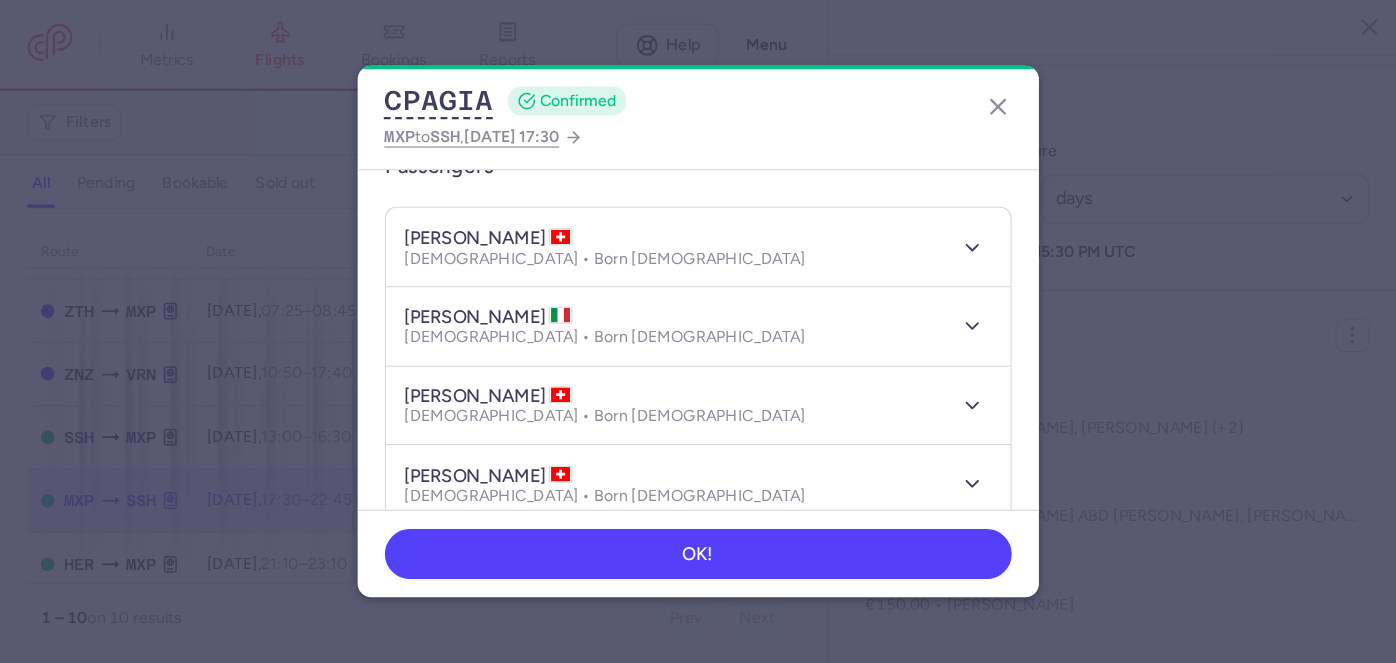 scroll, scrollTop: 160, scrollLeft: 0, axis: vertical 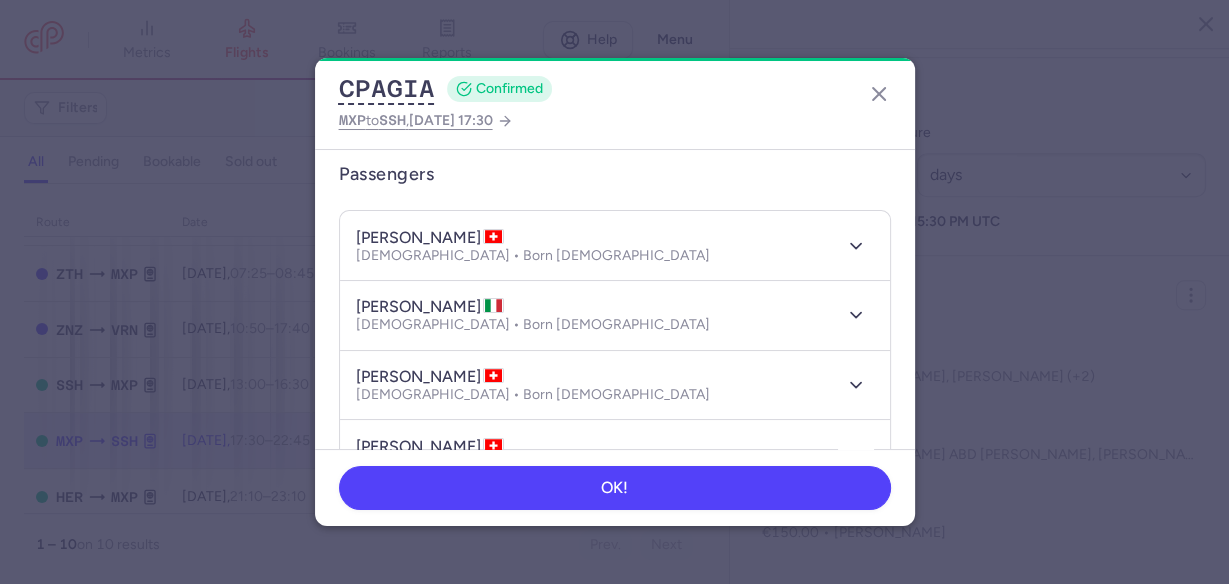 type 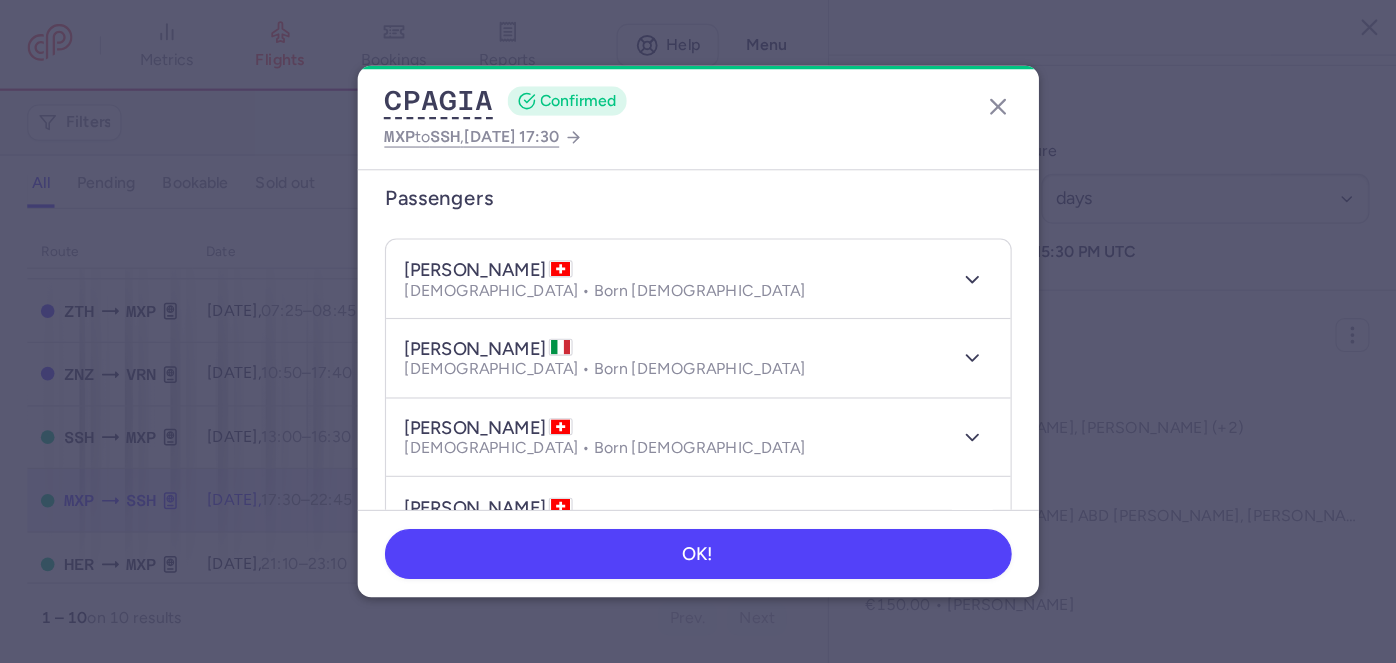 scroll, scrollTop: 80, scrollLeft: 0, axis: vertical 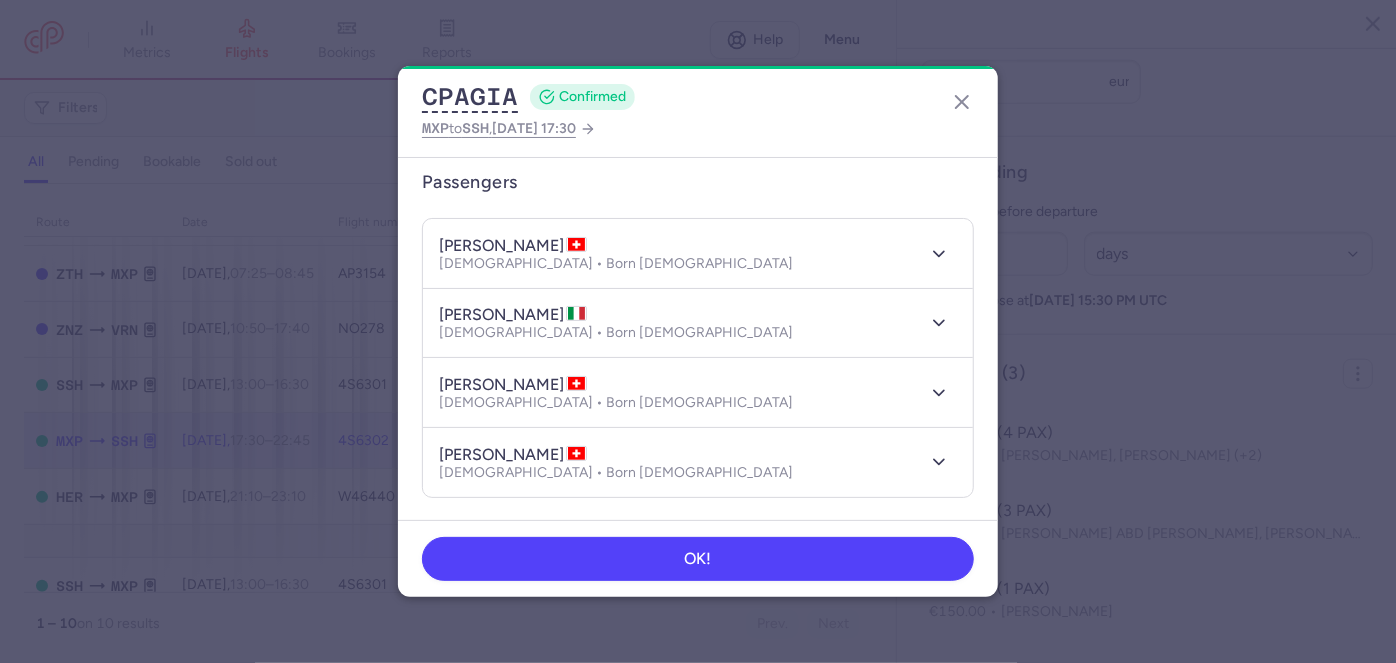 drag, startPoint x: 490, startPoint y: 246, endPoint x: 581, endPoint y: 246, distance: 91 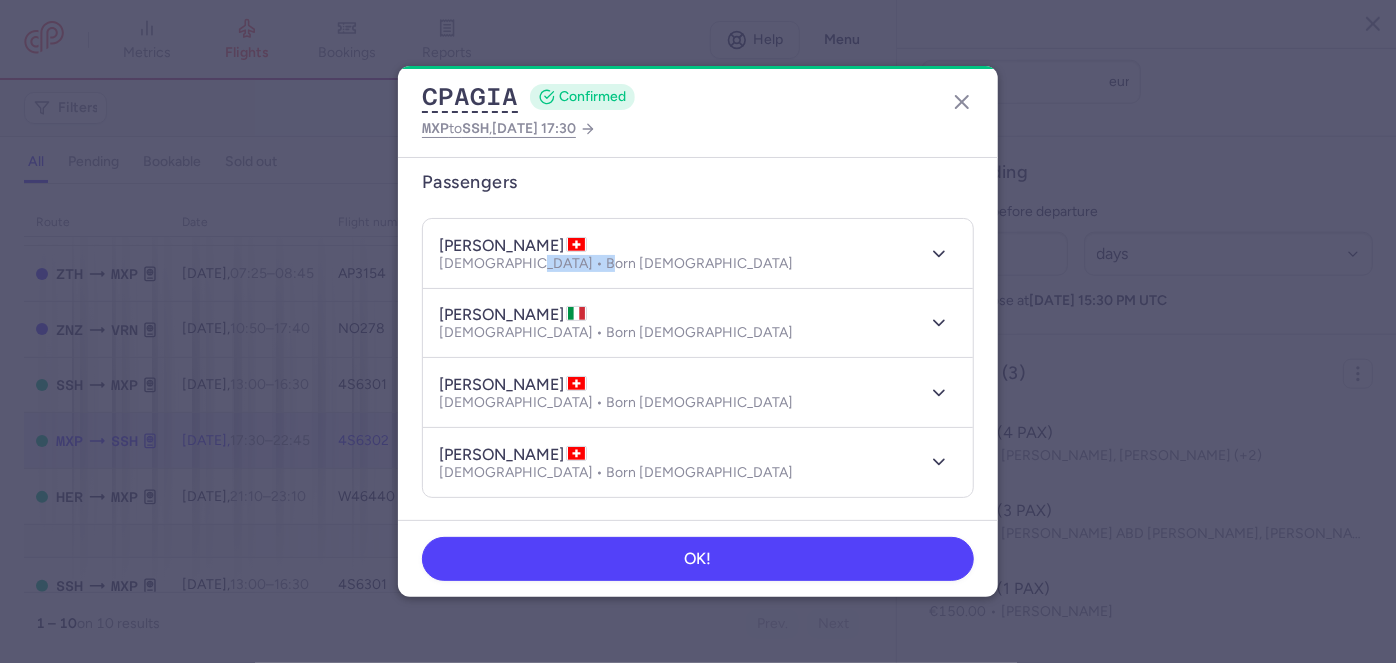 drag, startPoint x: 517, startPoint y: 262, endPoint x: 580, endPoint y: 265, distance: 63.07139 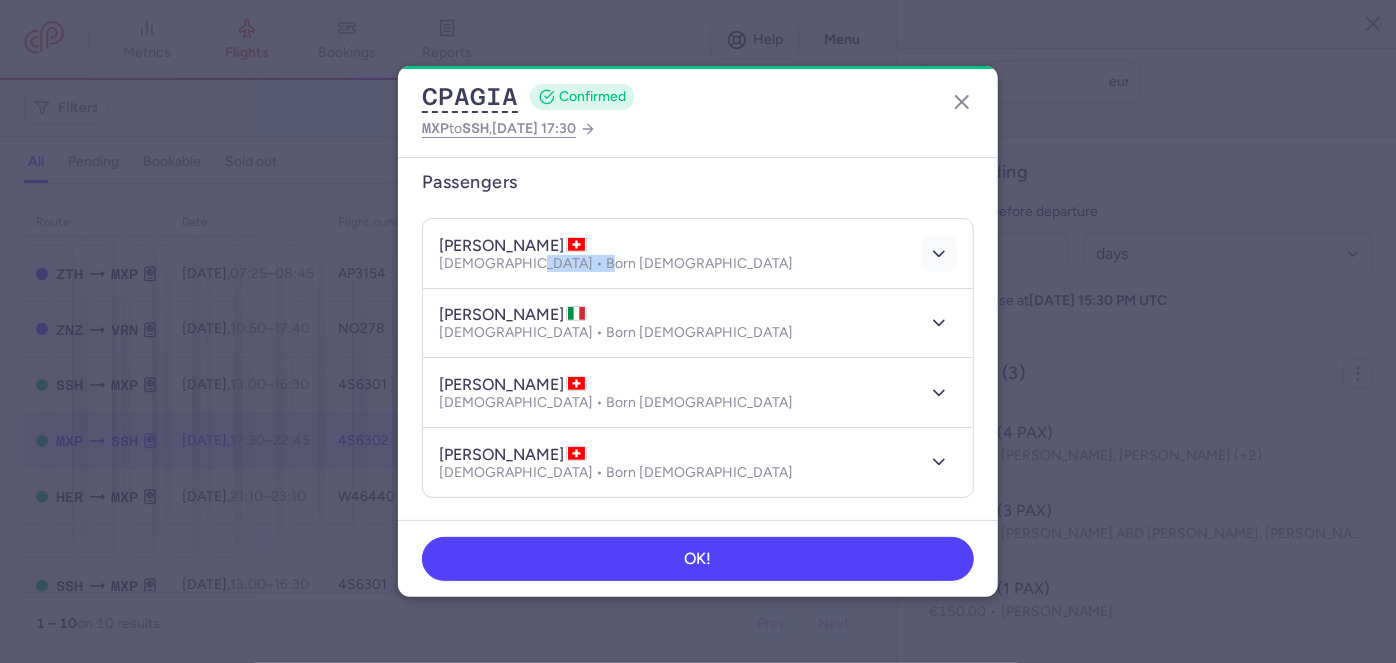 click 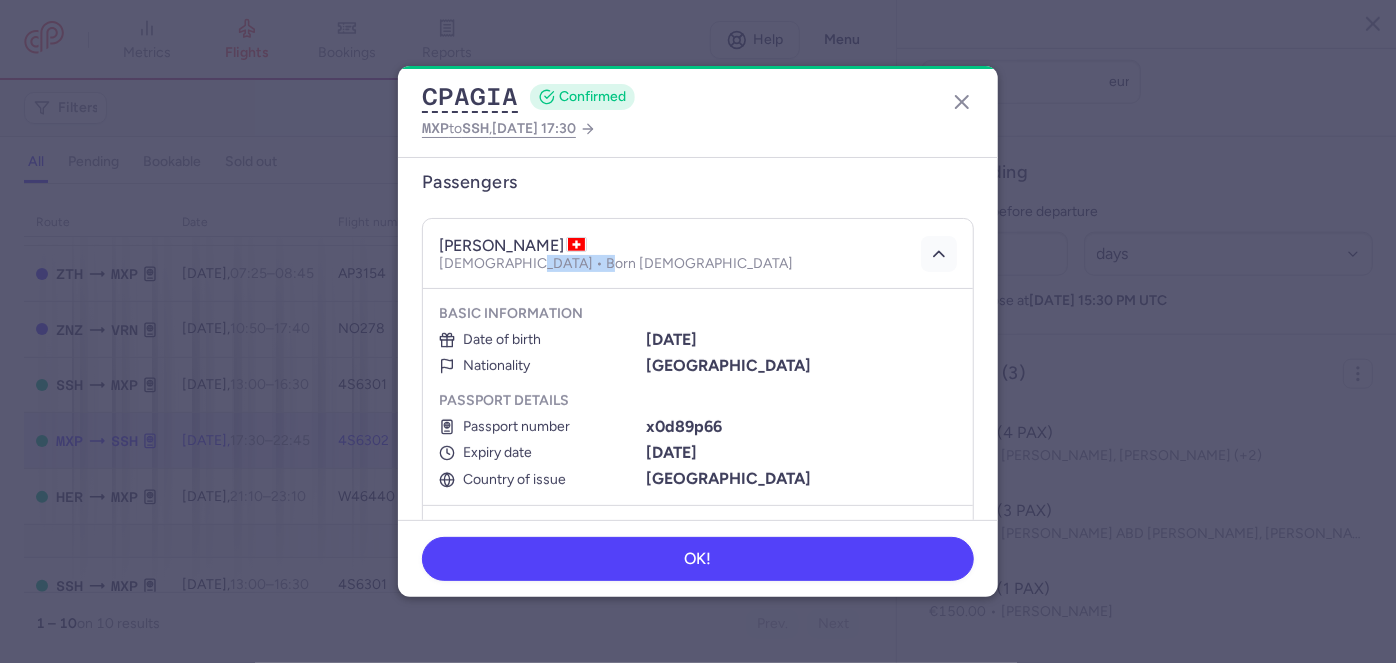 click 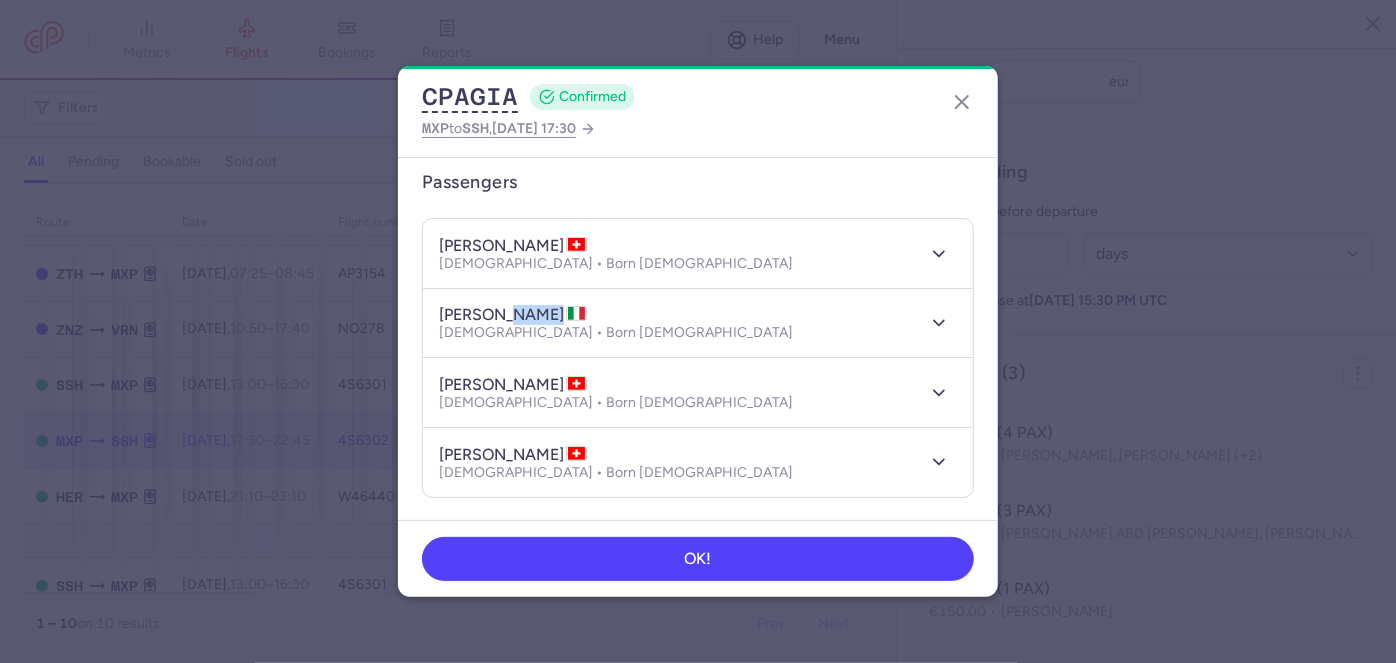 drag, startPoint x: 504, startPoint y: 314, endPoint x: 547, endPoint y: 315, distance: 43.011627 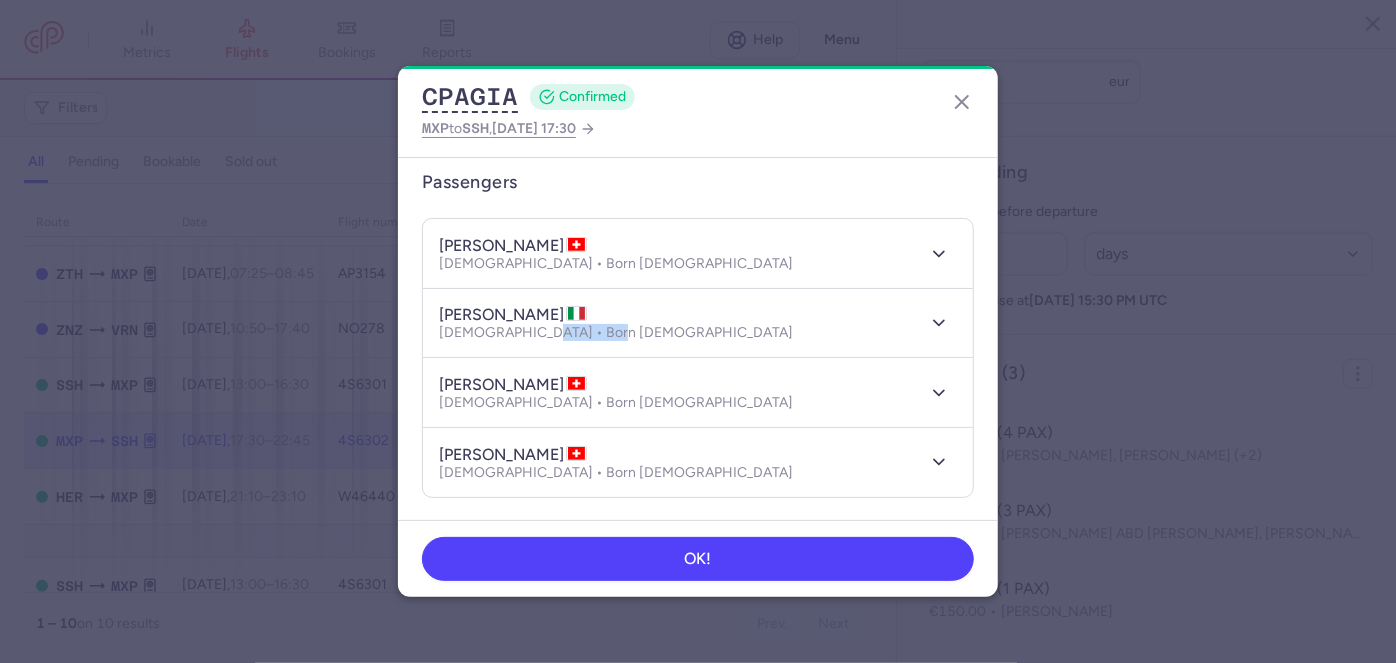drag, startPoint x: 532, startPoint y: 334, endPoint x: 601, endPoint y: 336, distance: 69.02898 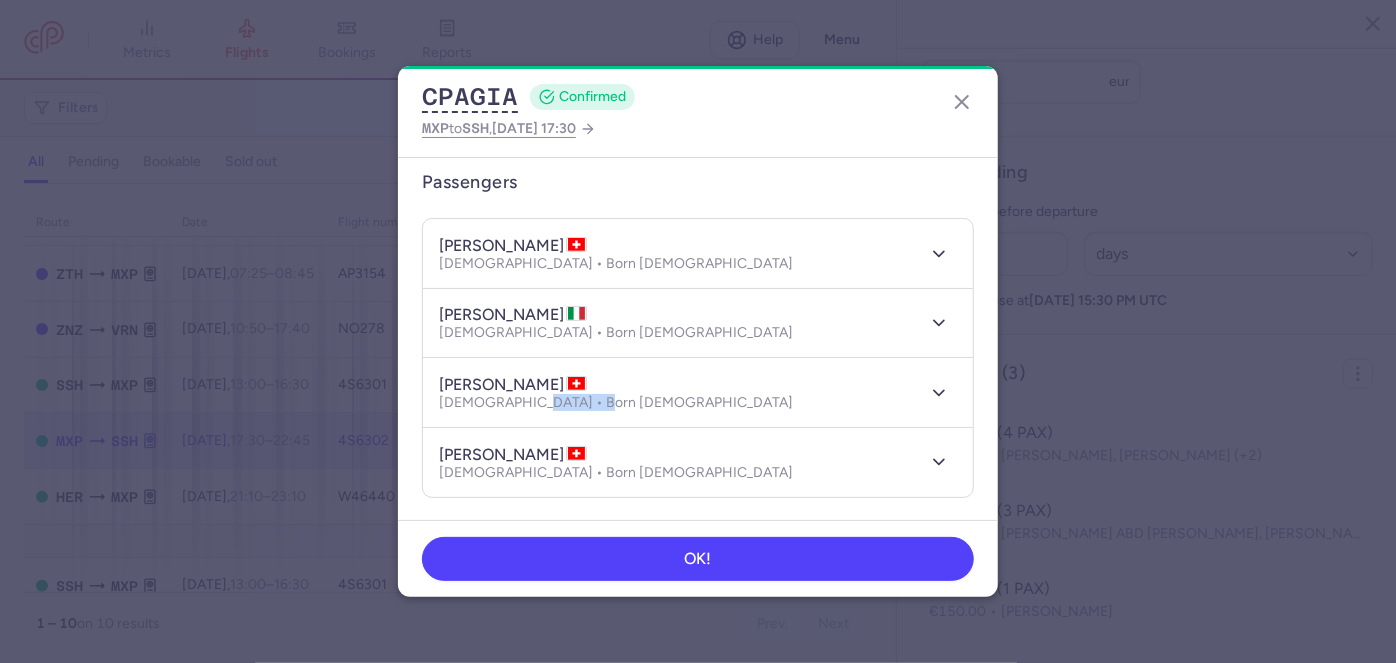 drag, startPoint x: 519, startPoint y: 403, endPoint x: 586, endPoint y: 408, distance: 67.18631 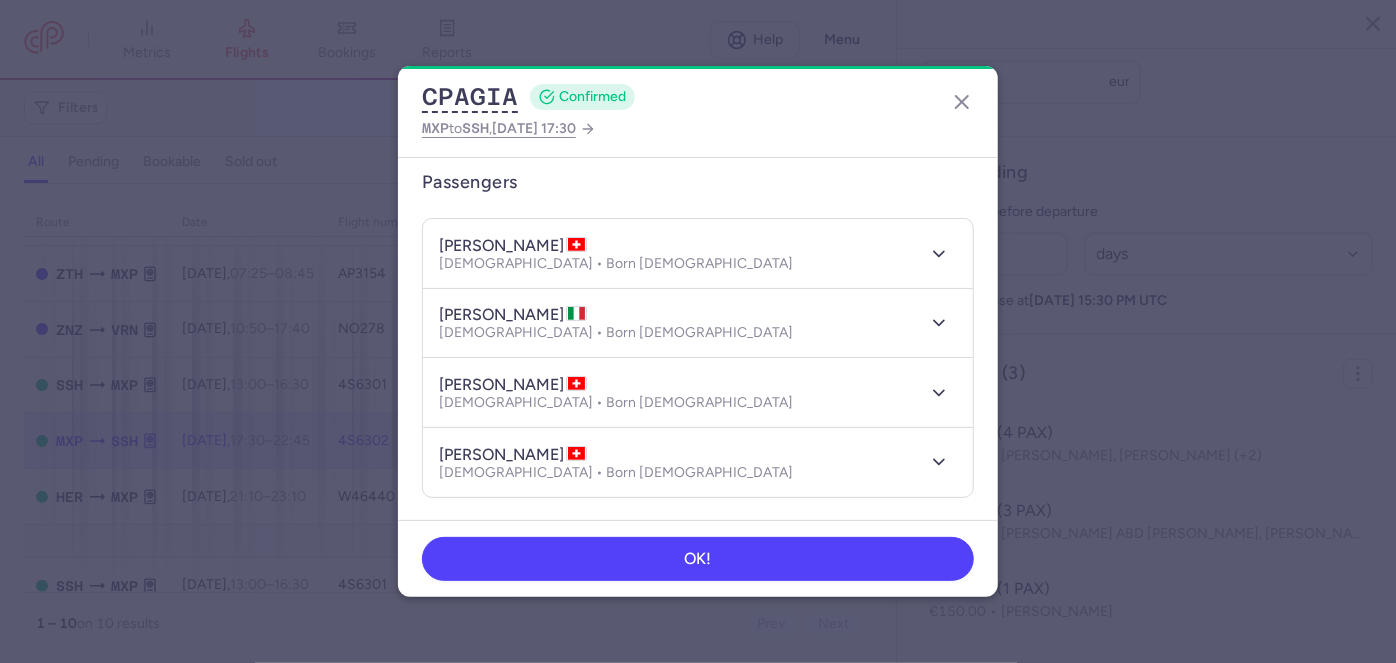 click on "[DEMOGRAPHIC_DATA] • Born [DEMOGRAPHIC_DATA]" at bounding box center (616, 403) 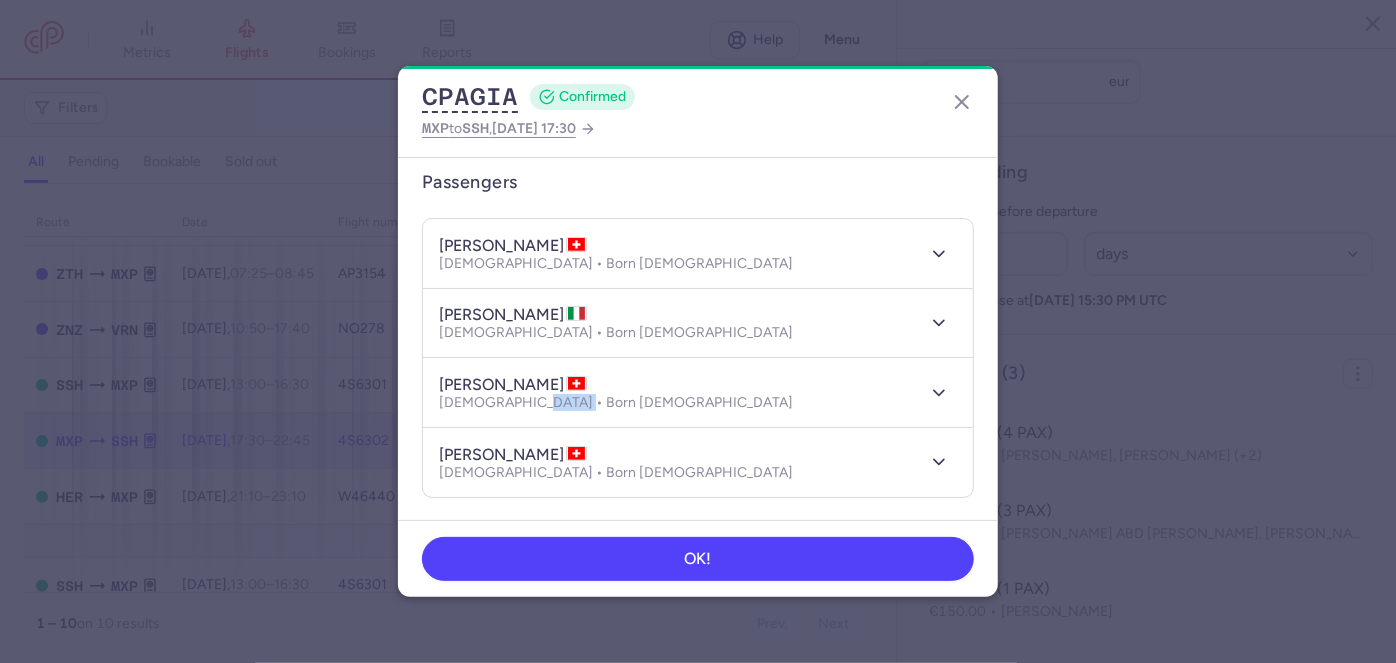 drag, startPoint x: 518, startPoint y: 406, endPoint x: 563, endPoint y: 407, distance: 45.01111 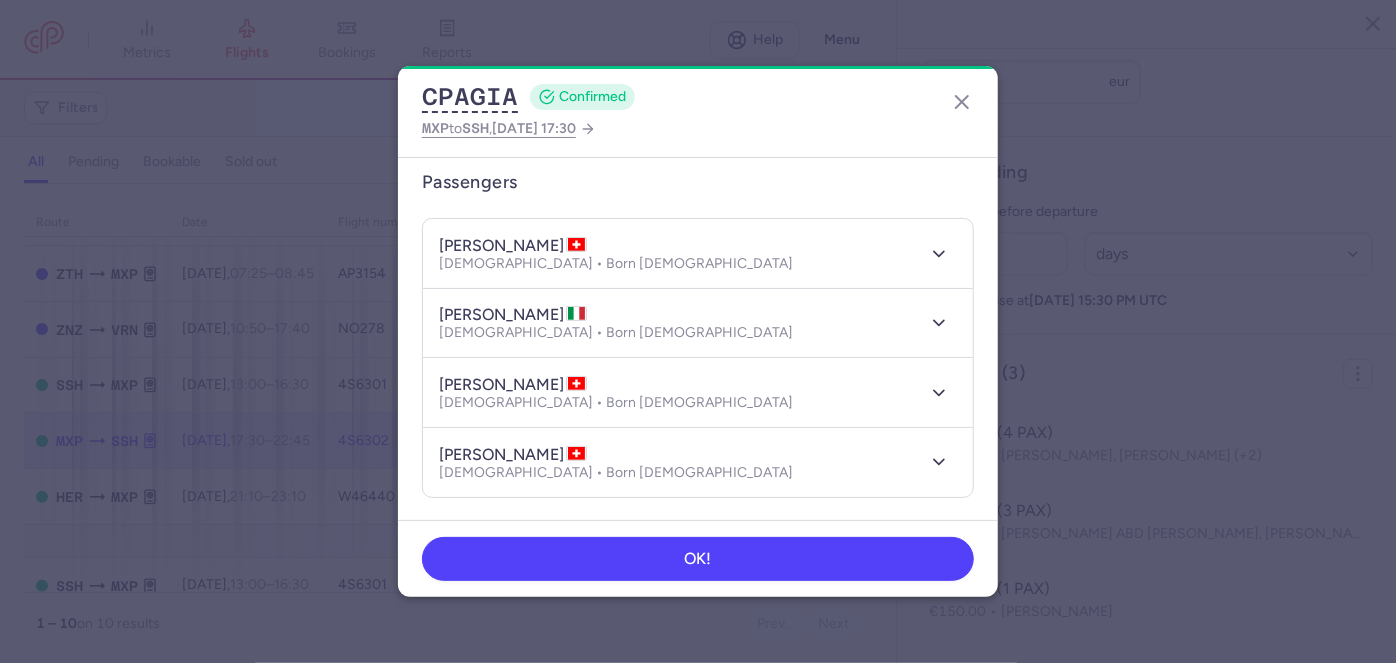 click on "[DEMOGRAPHIC_DATA] • Born [DEMOGRAPHIC_DATA]" at bounding box center (616, 403) 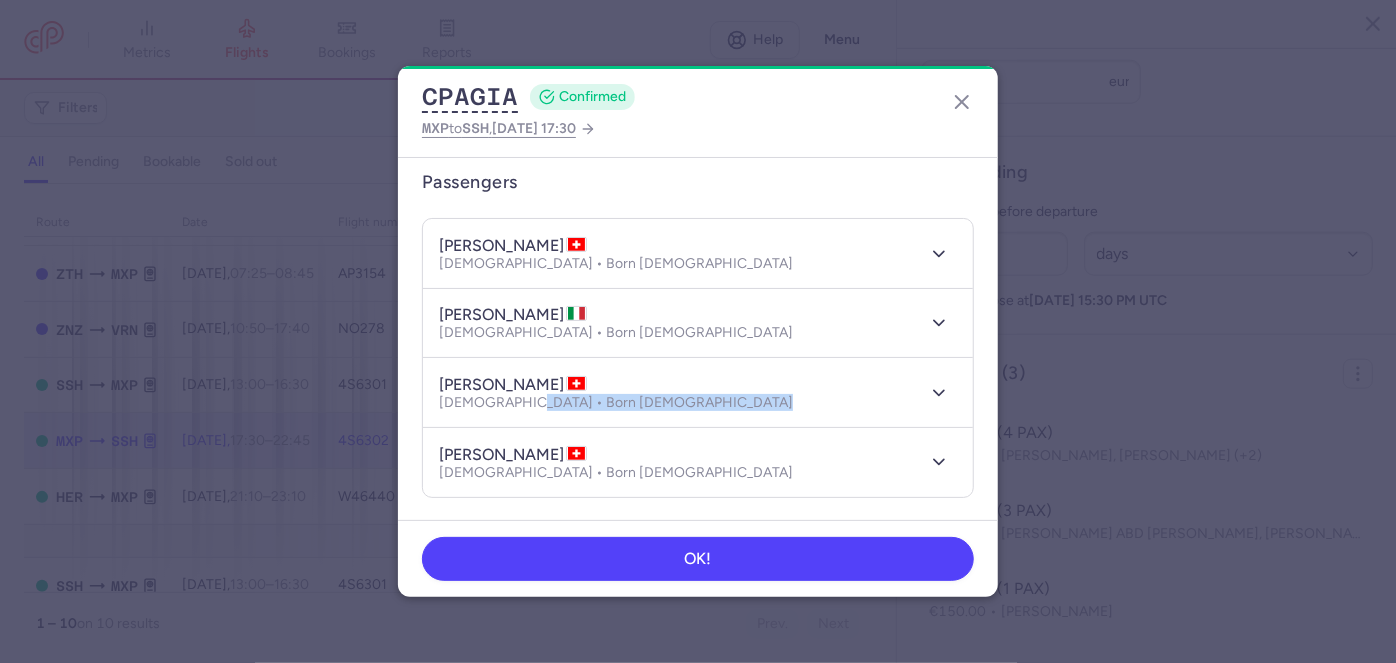 drag, startPoint x: 515, startPoint y: 403, endPoint x: 586, endPoint y: 406, distance: 71.063354 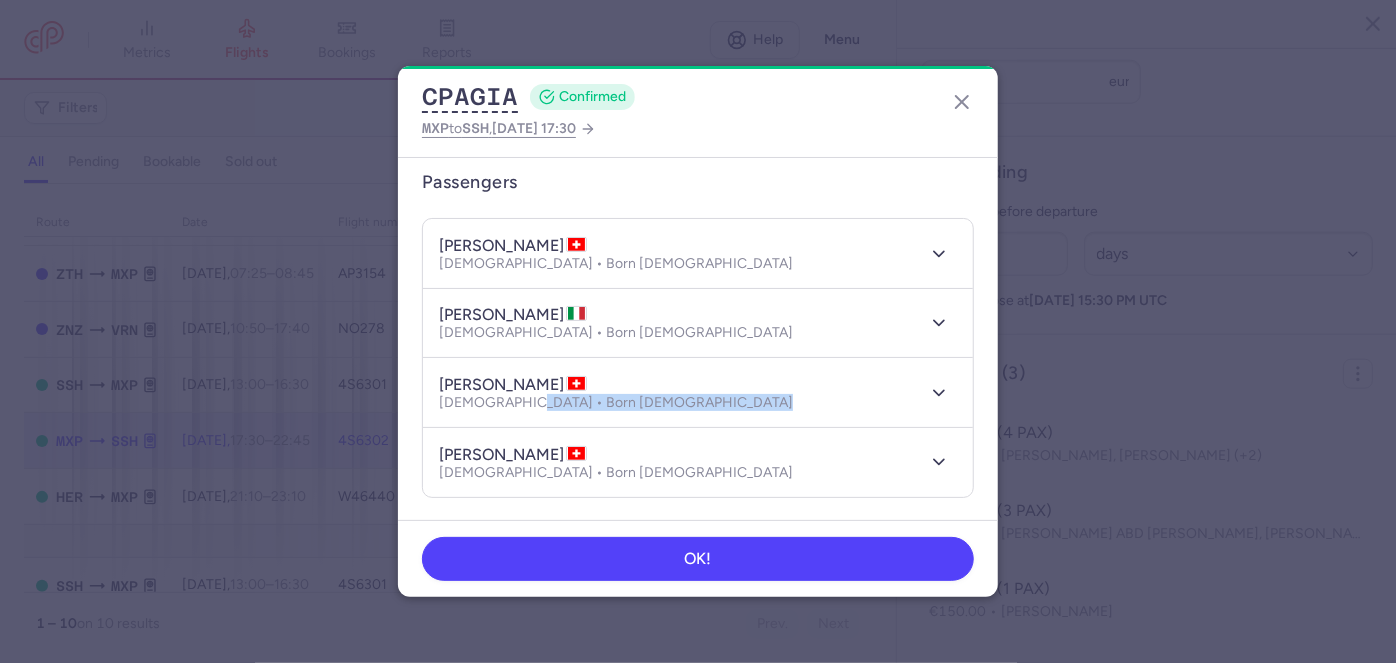 copy on "[DATE]" 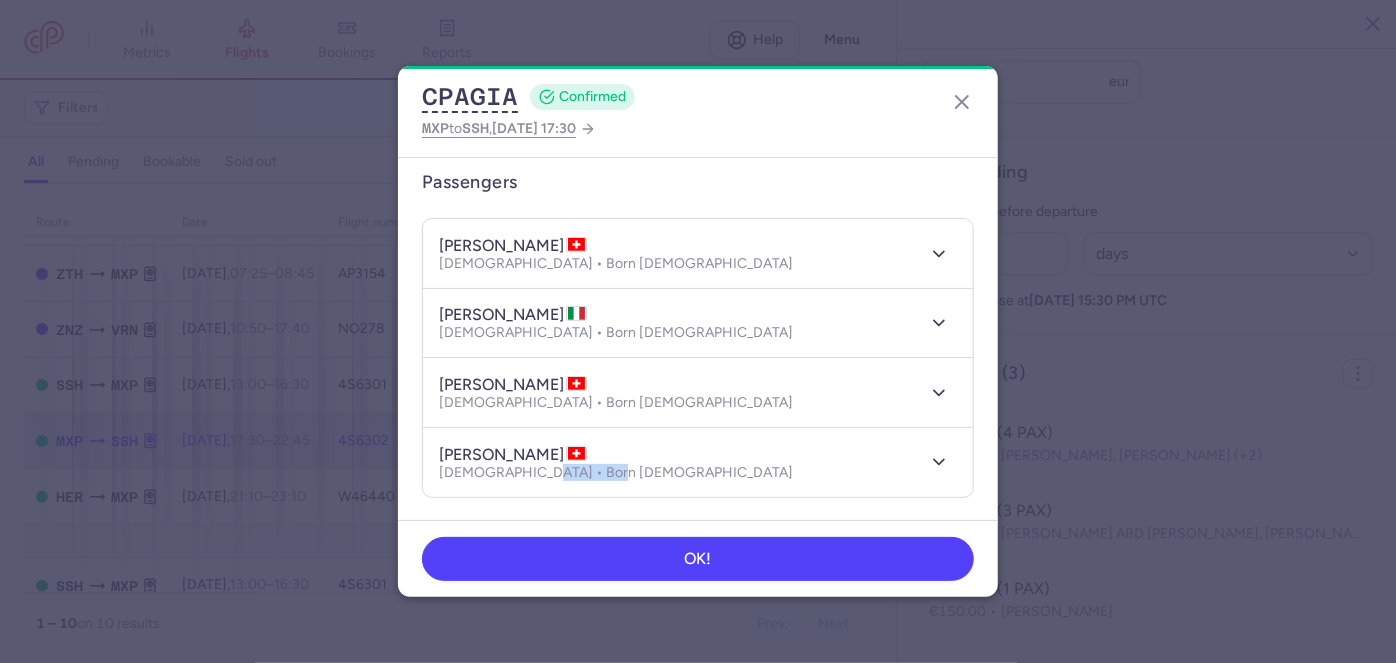 drag, startPoint x: 532, startPoint y: 474, endPoint x: 600, endPoint y: 478, distance: 68.117546 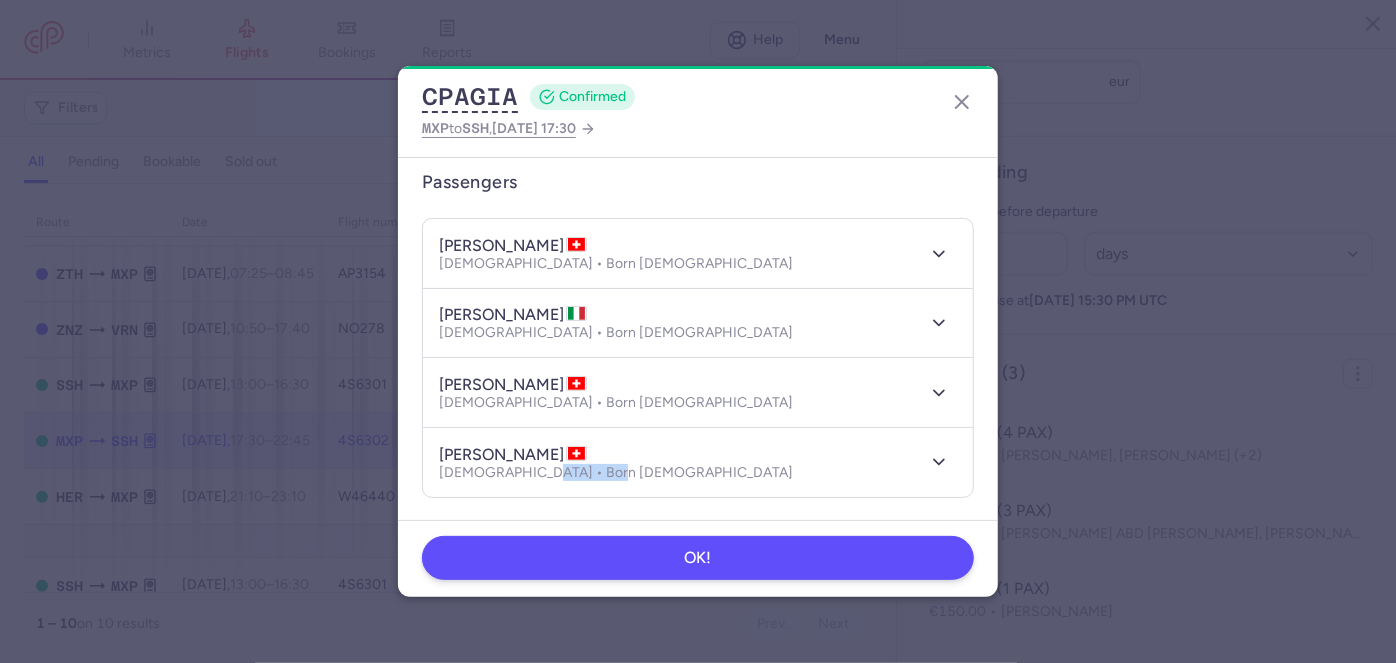 copy on "[DATE]" 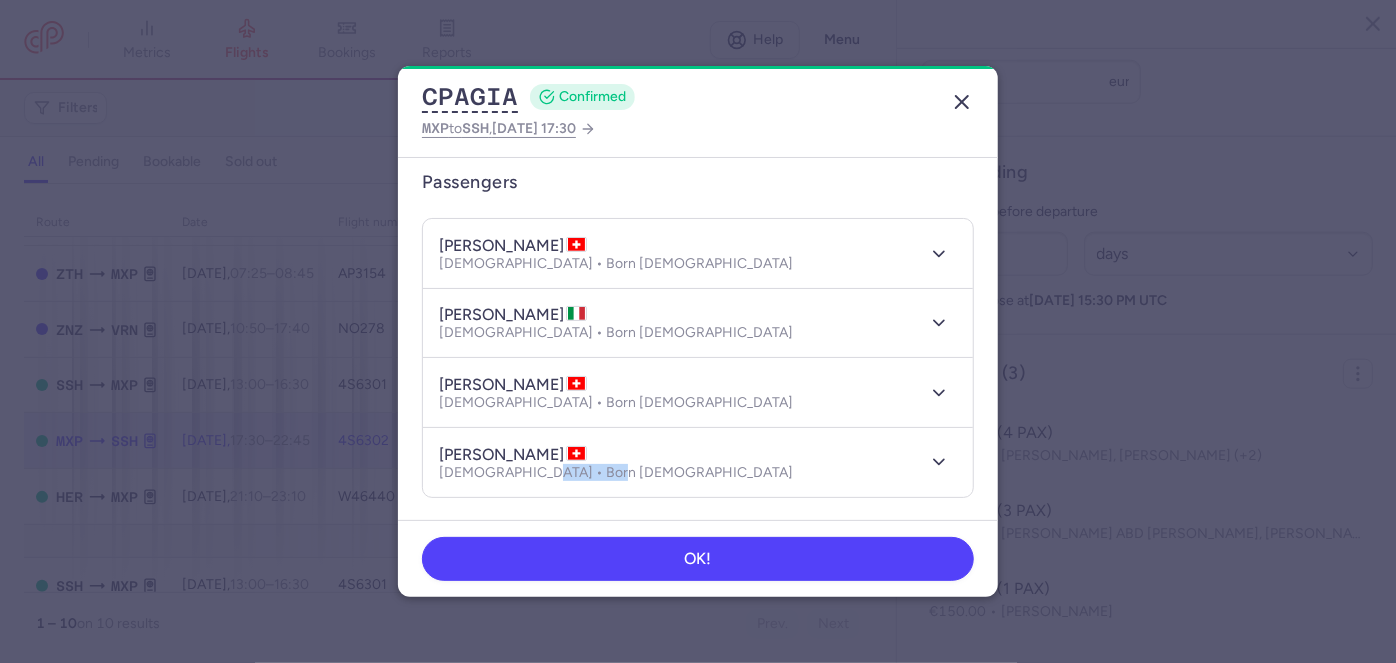 click 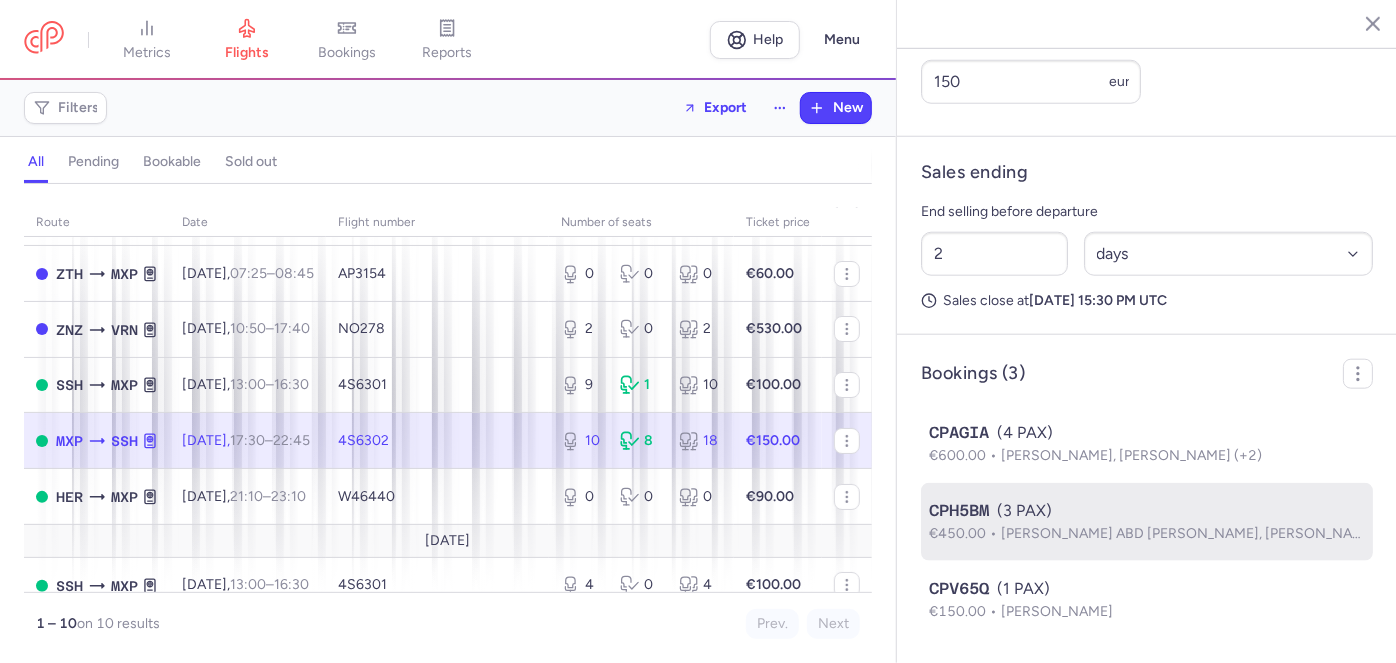 click on "CPH5BM  (3 PAX)" at bounding box center [1147, 511] 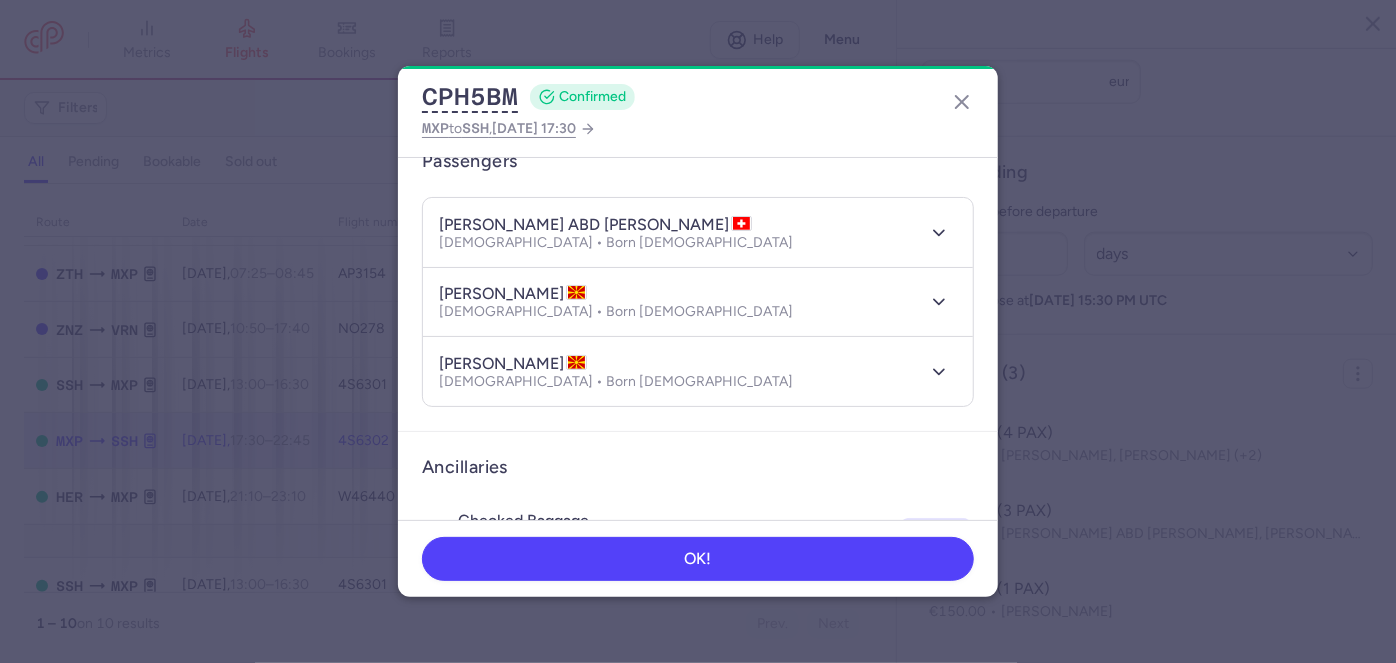 scroll, scrollTop: 90, scrollLeft: 0, axis: vertical 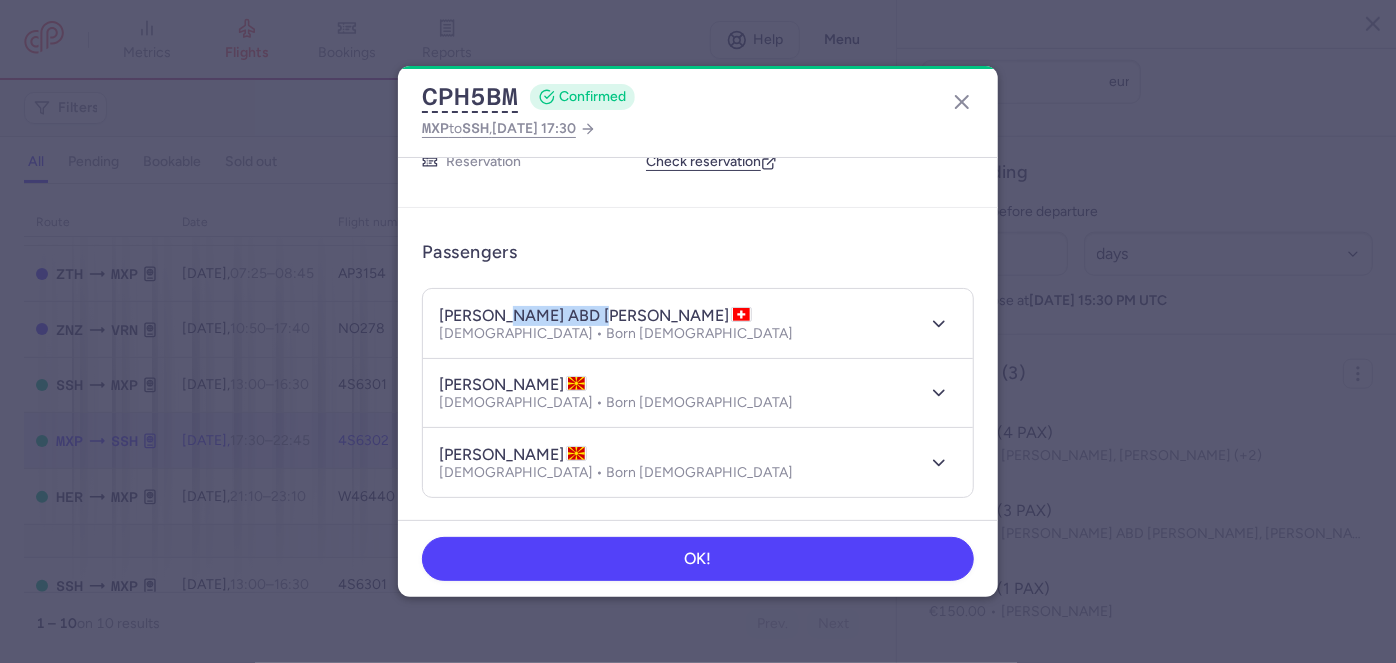 drag, startPoint x: 507, startPoint y: 313, endPoint x: 605, endPoint y: 312, distance: 98.005104 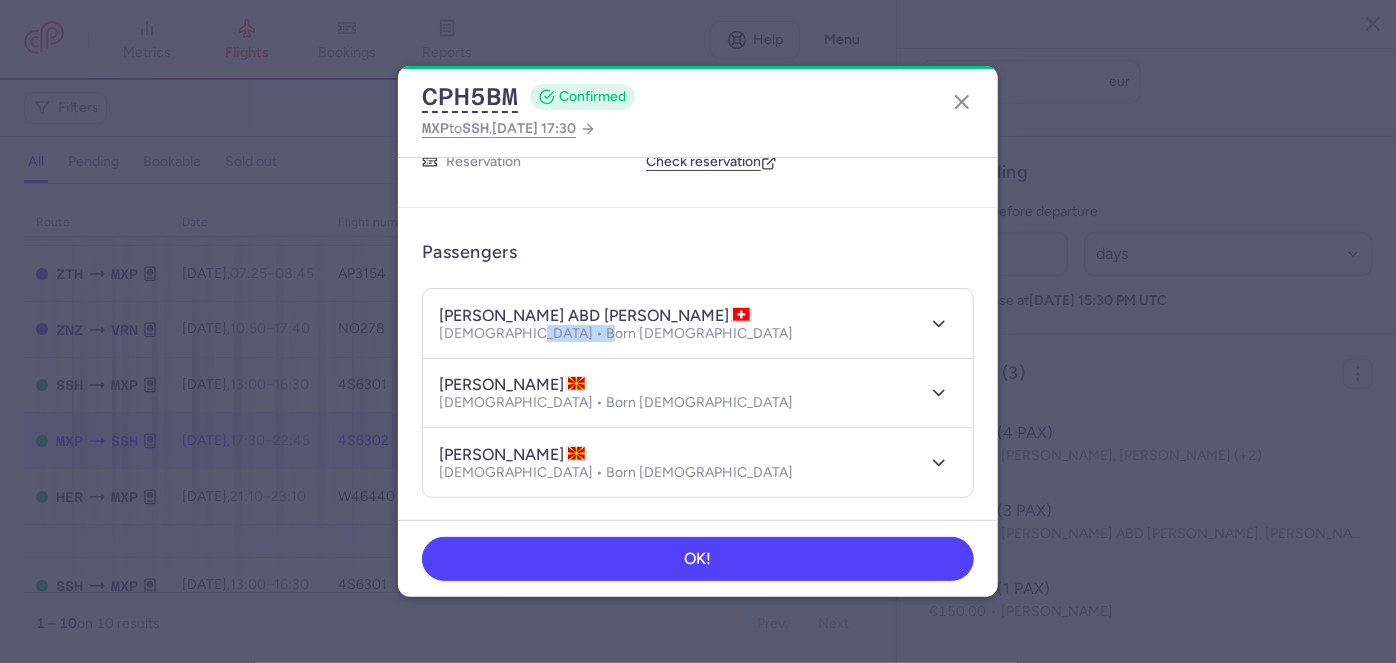drag, startPoint x: 517, startPoint y: 332, endPoint x: 589, endPoint y: 338, distance: 72.249565 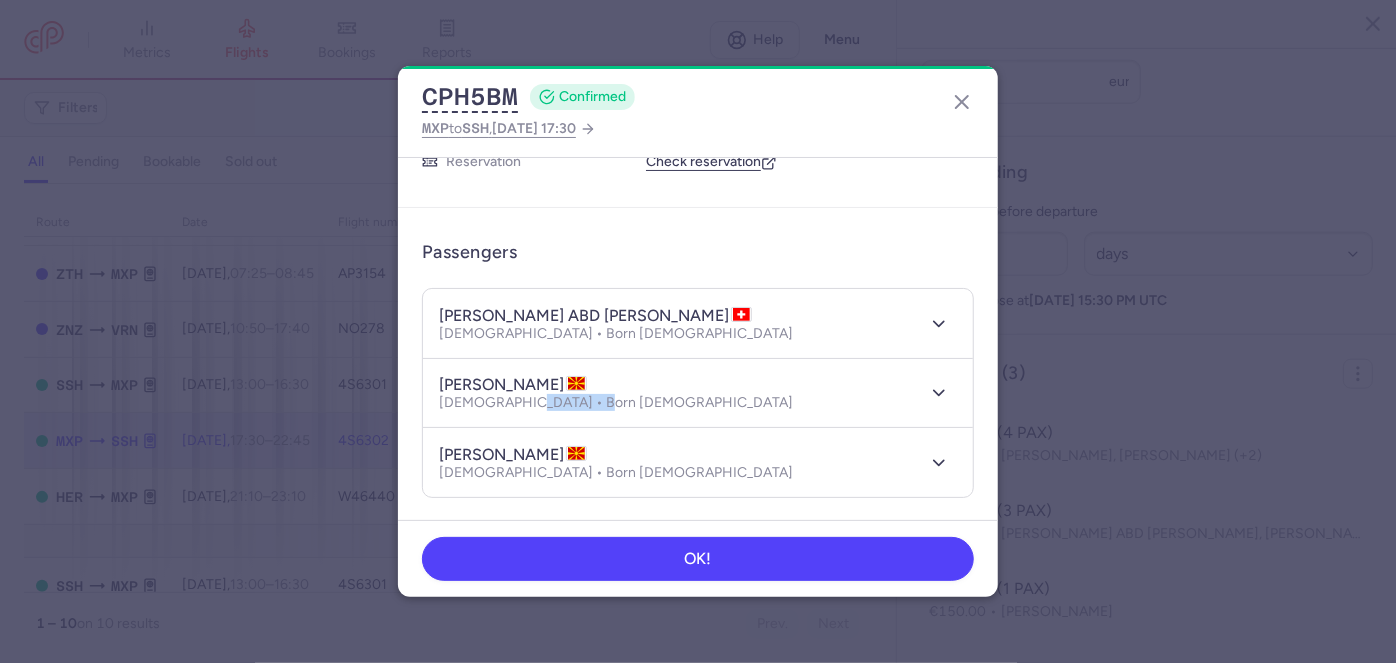 drag, startPoint x: 546, startPoint y: 404, endPoint x: 592, endPoint y: 402, distance: 46.043457 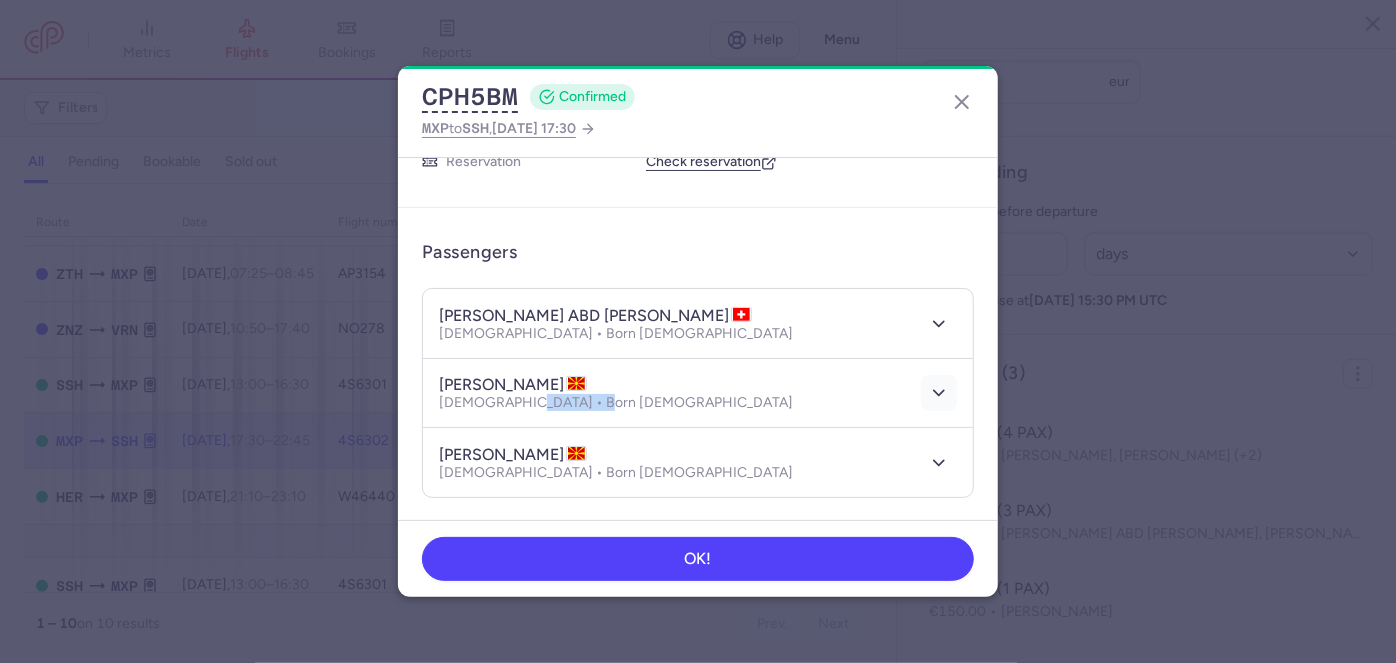 click 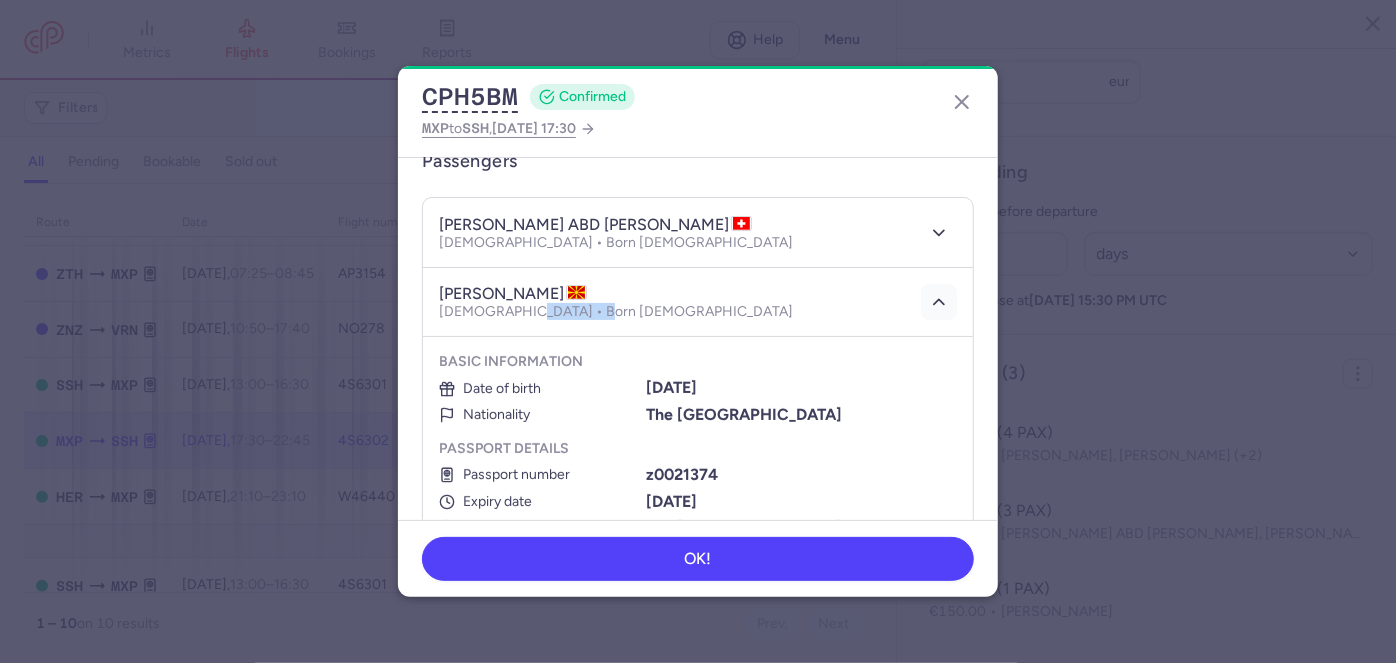 scroll, scrollTop: 272, scrollLeft: 0, axis: vertical 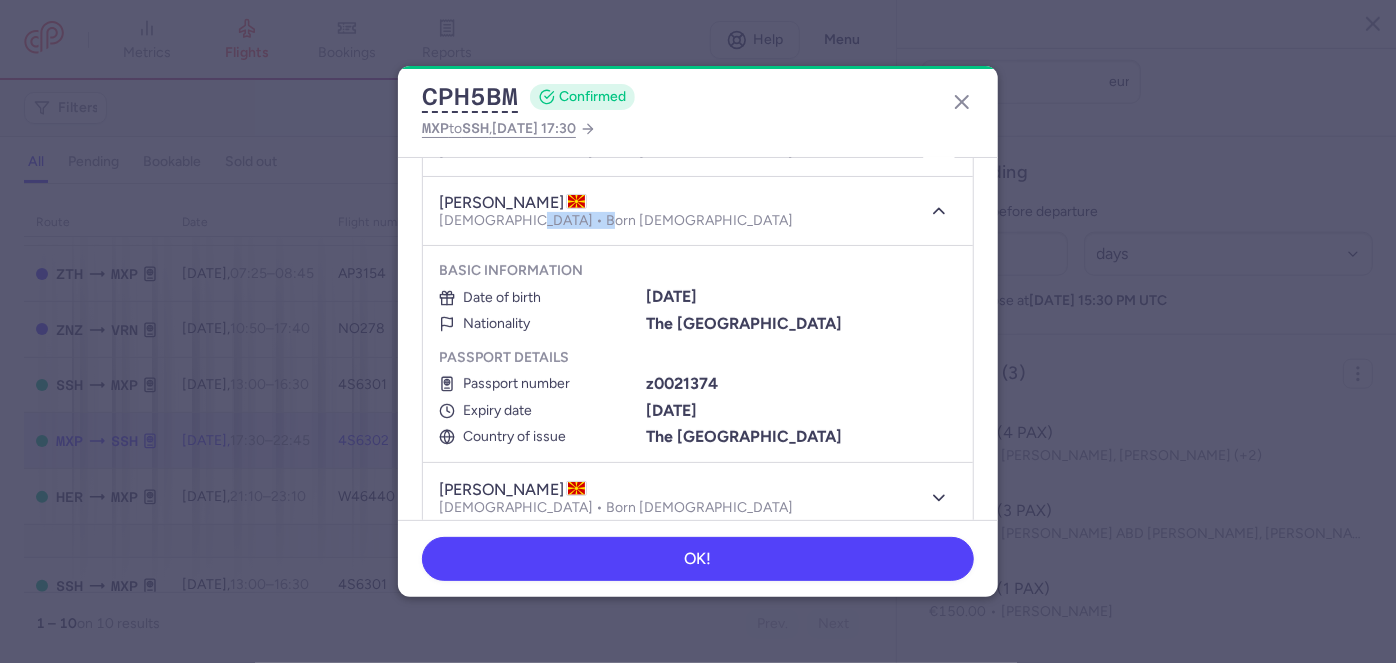 drag, startPoint x: 889, startPoint y: 323, endPoint x: 637, endPoint y: 329, distance: 252.07141 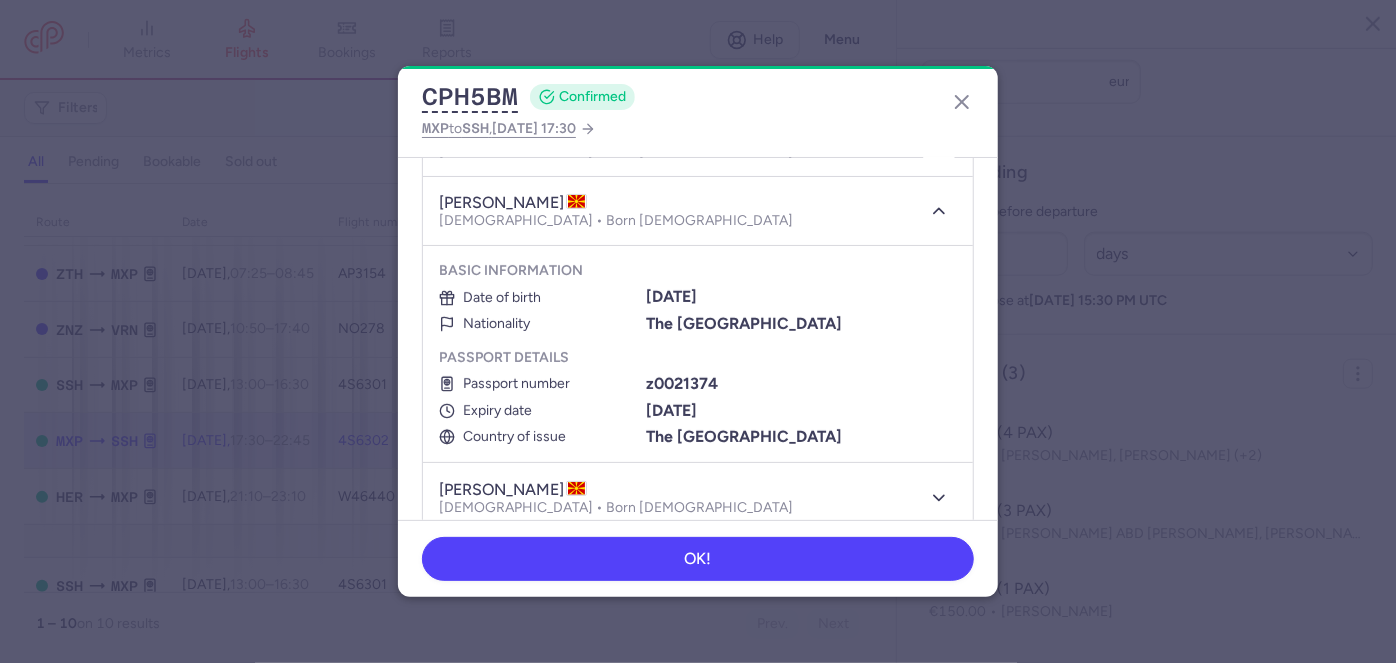 drag, startPoint x: 644, startPoint y: 318, endPoint x: 852, endPoint y: 320, distance: 208.00961 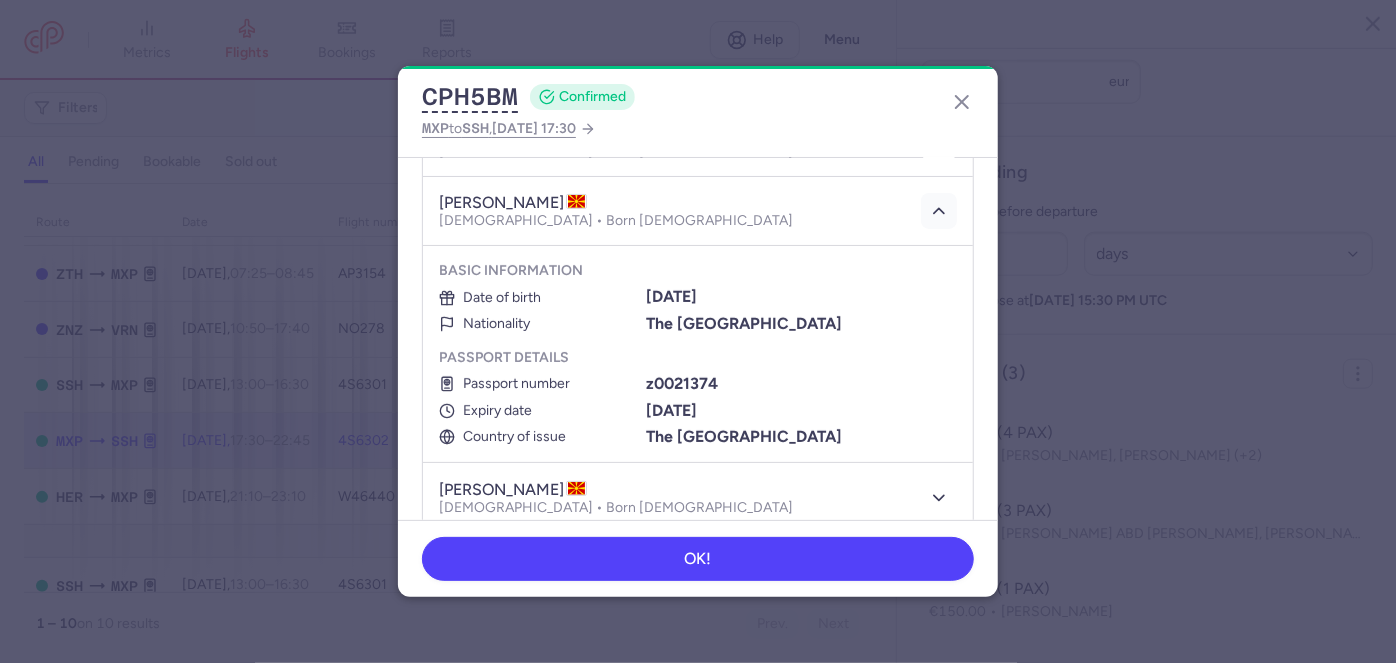 click 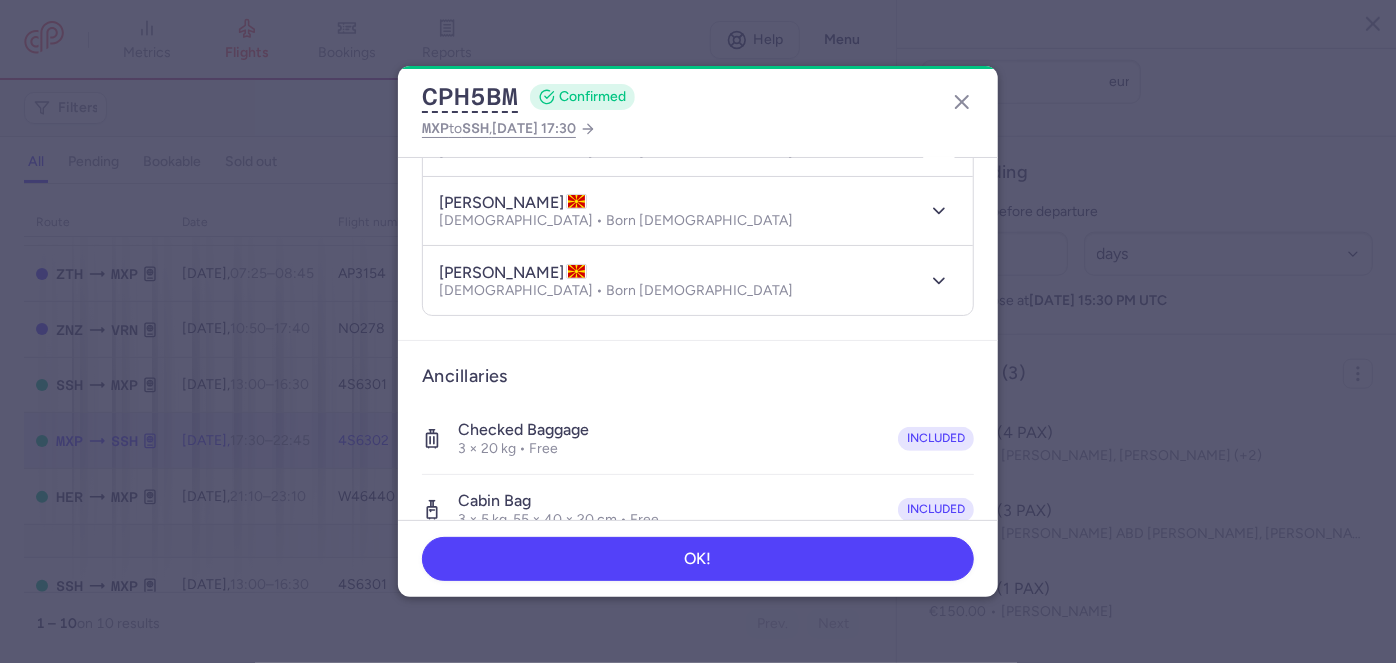 scroll, scrollTop: 181, scrollLeft: 0, axis: vertical 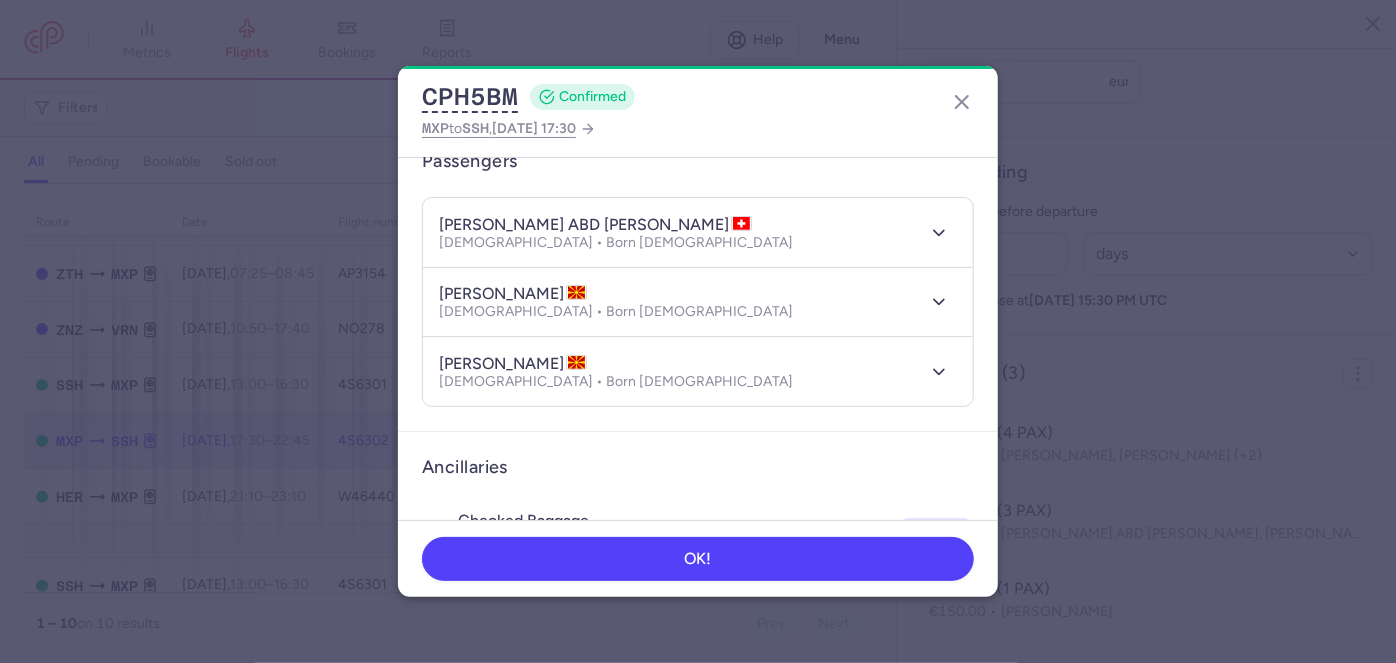 drag, startPoint x: 481, startPoint y: 360, endPoint x: 570, endPoint y: 368, distance: 89.358826 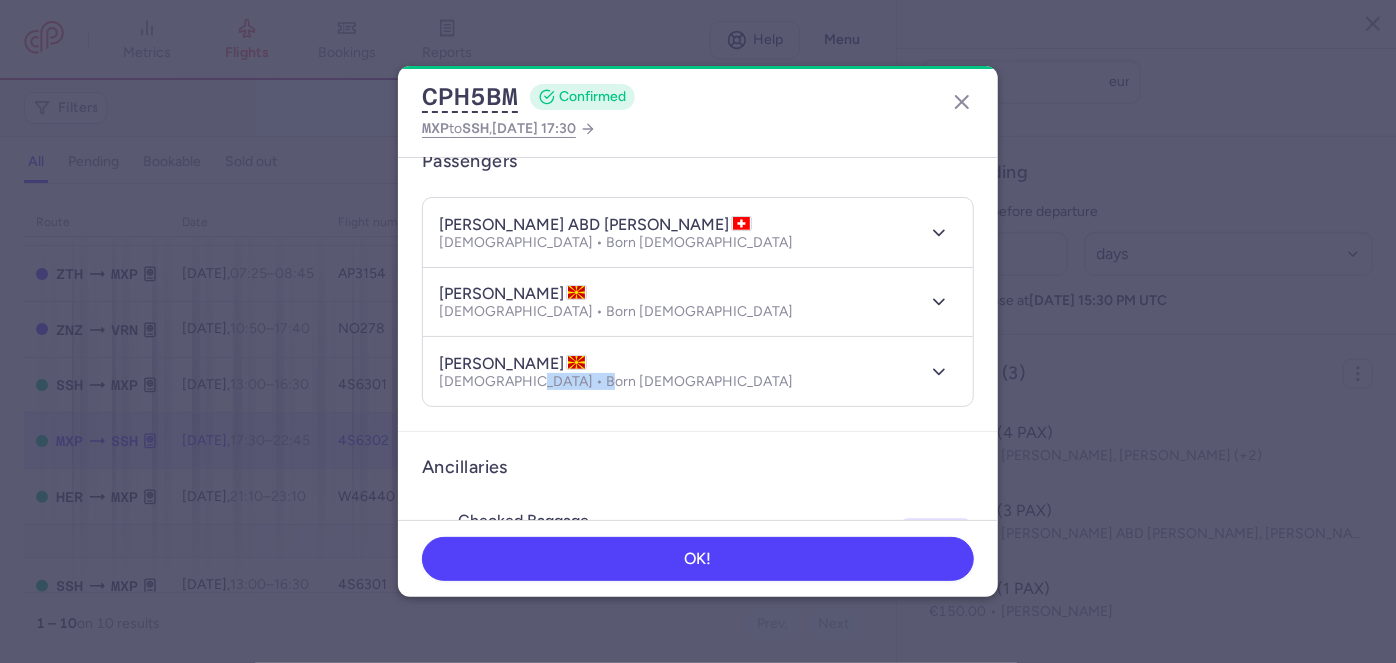 drag, startPoint x: 517, startPoint y: 380, endPoint x: 594, endPoint y: 384, distance: 77.10383 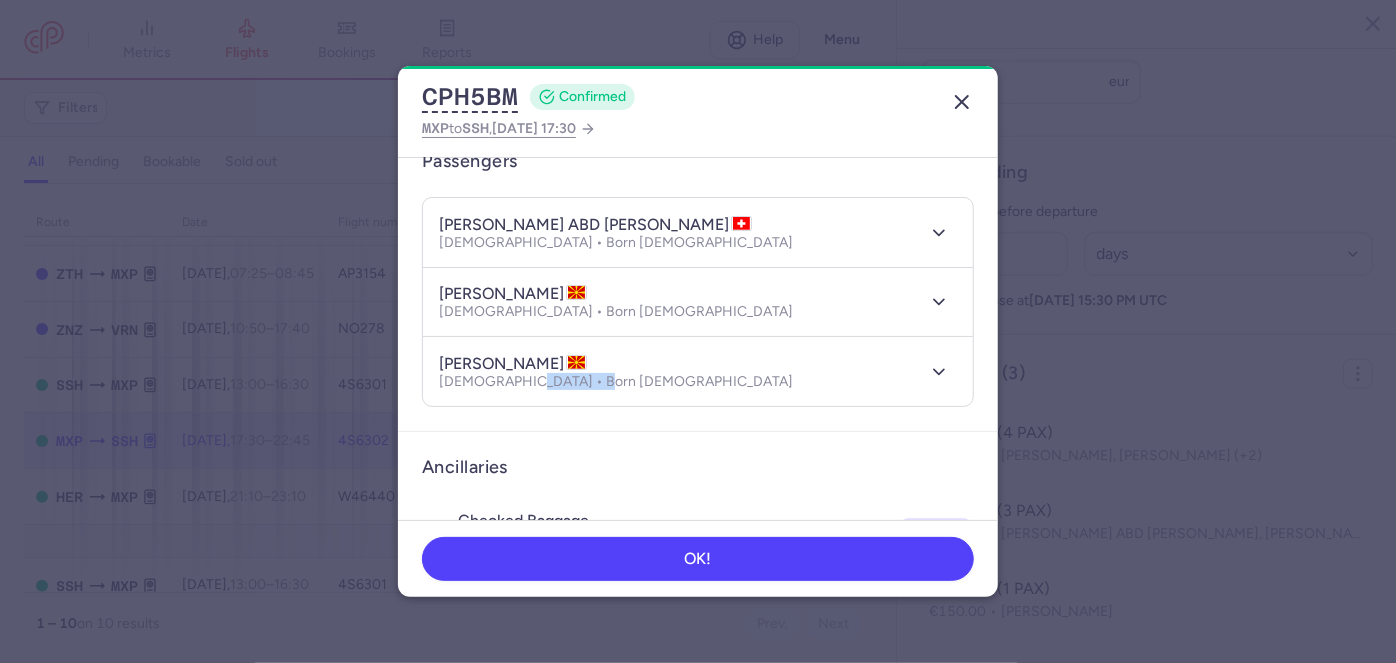 click 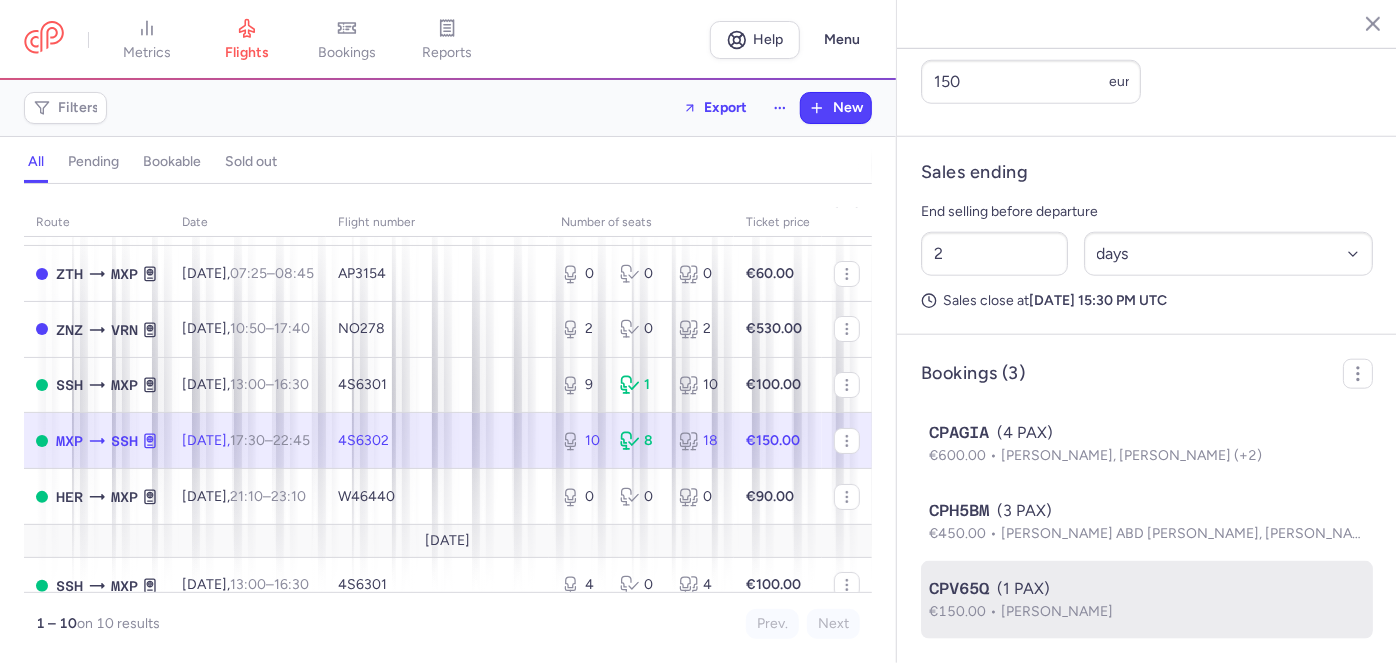 click on "CPV65Q  (1 PAX)" at bounding box center (1147, 589) 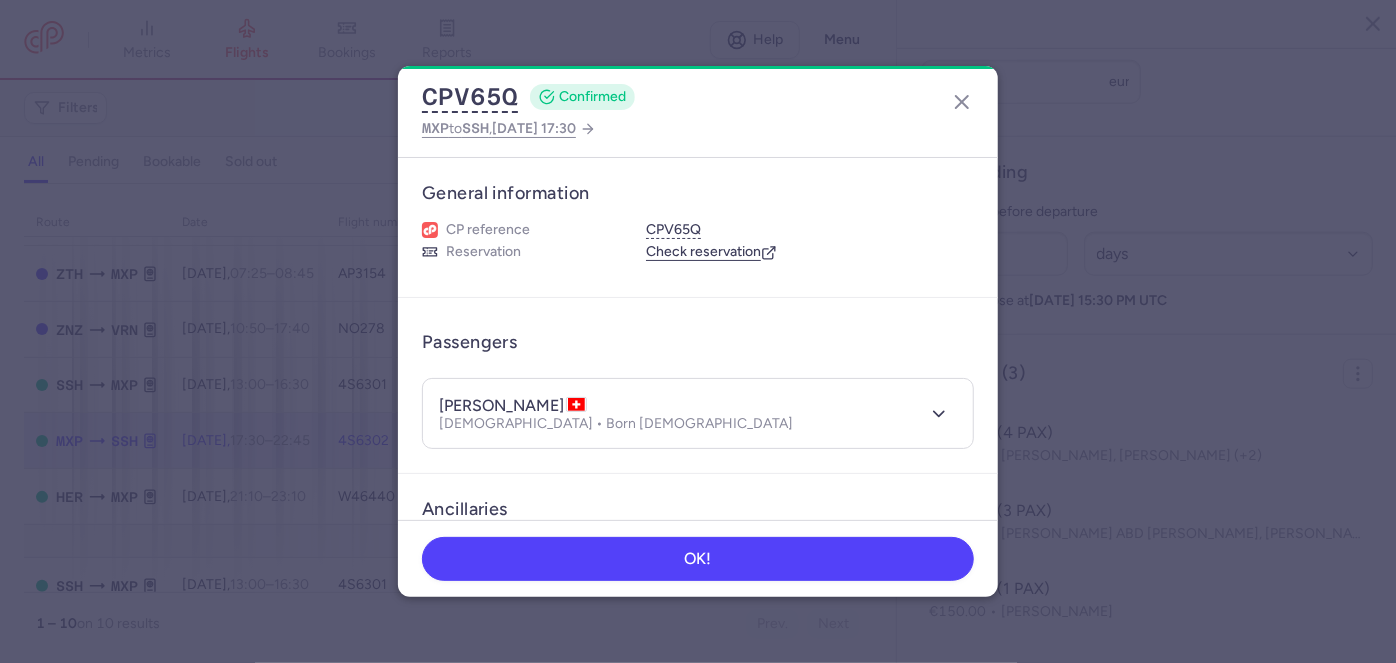 scroll, scrollTop: 90, scrollLeft: 0, axis: vertical 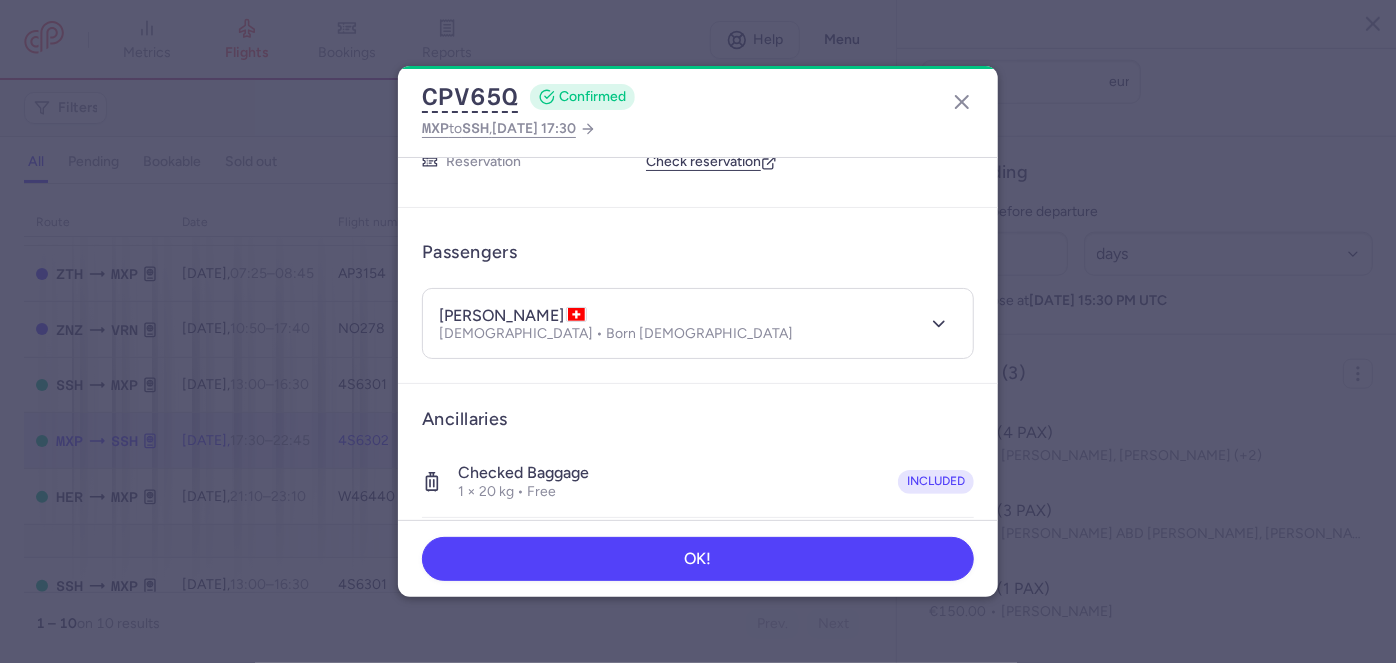 drag, startPoint x: 494, startPoint y: 318, endPoint x: 598, endPoint y: 321, distance: 104.04326 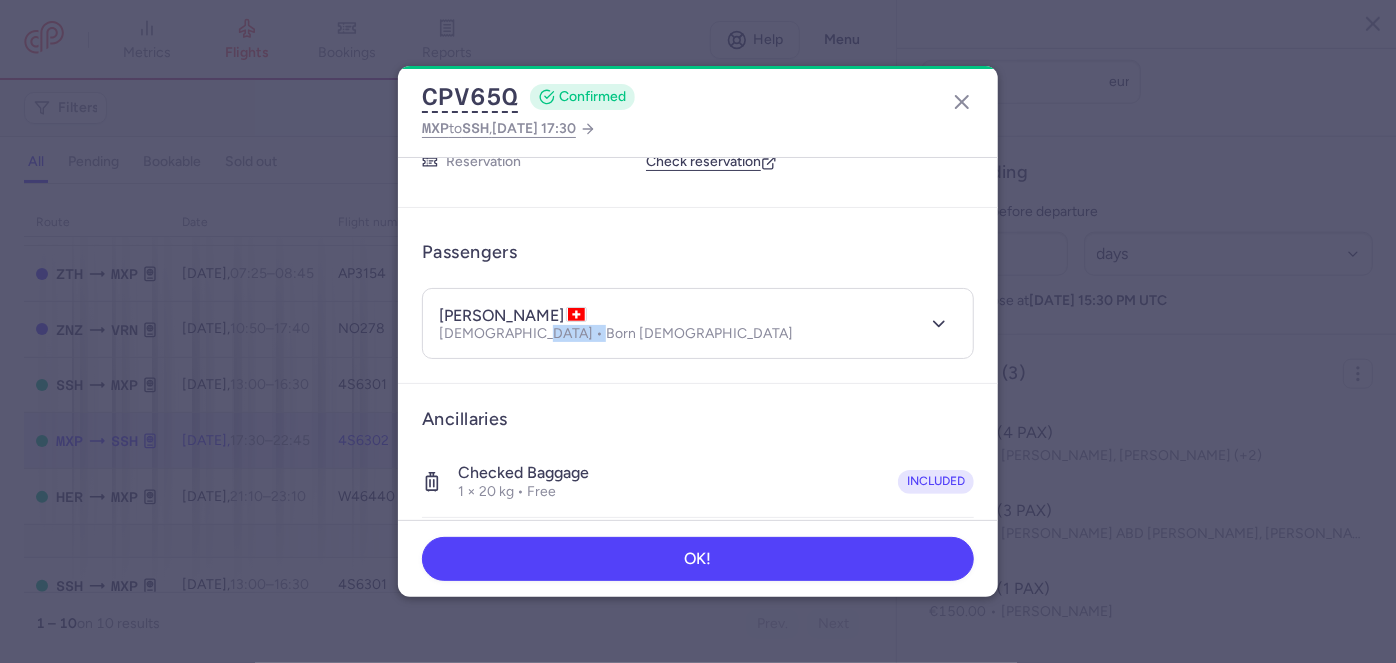 drag, startPoint x: 533, startPoint y: 341, endPoint x: 576, endPoint y: 343, distance: 43.046486 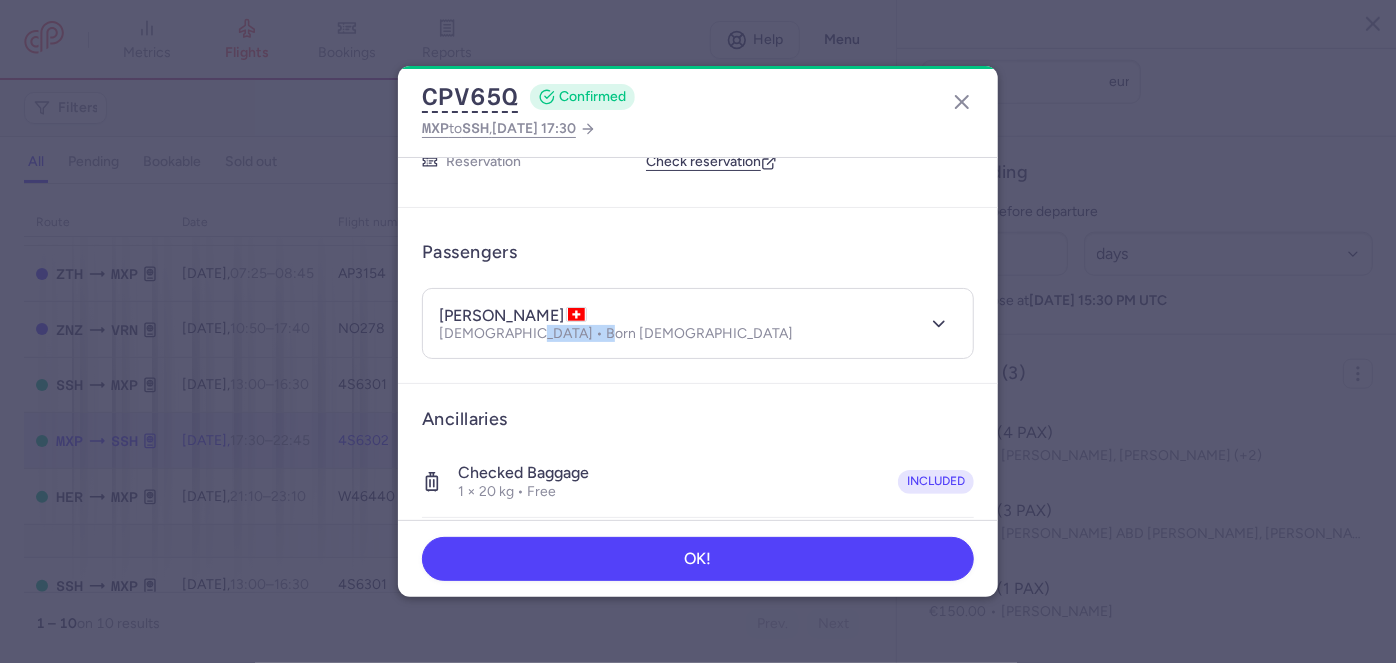 drag, startPoint x: 545, startPoint y: 334, endPoint x: 592, endPoint y: 334, distance: 47 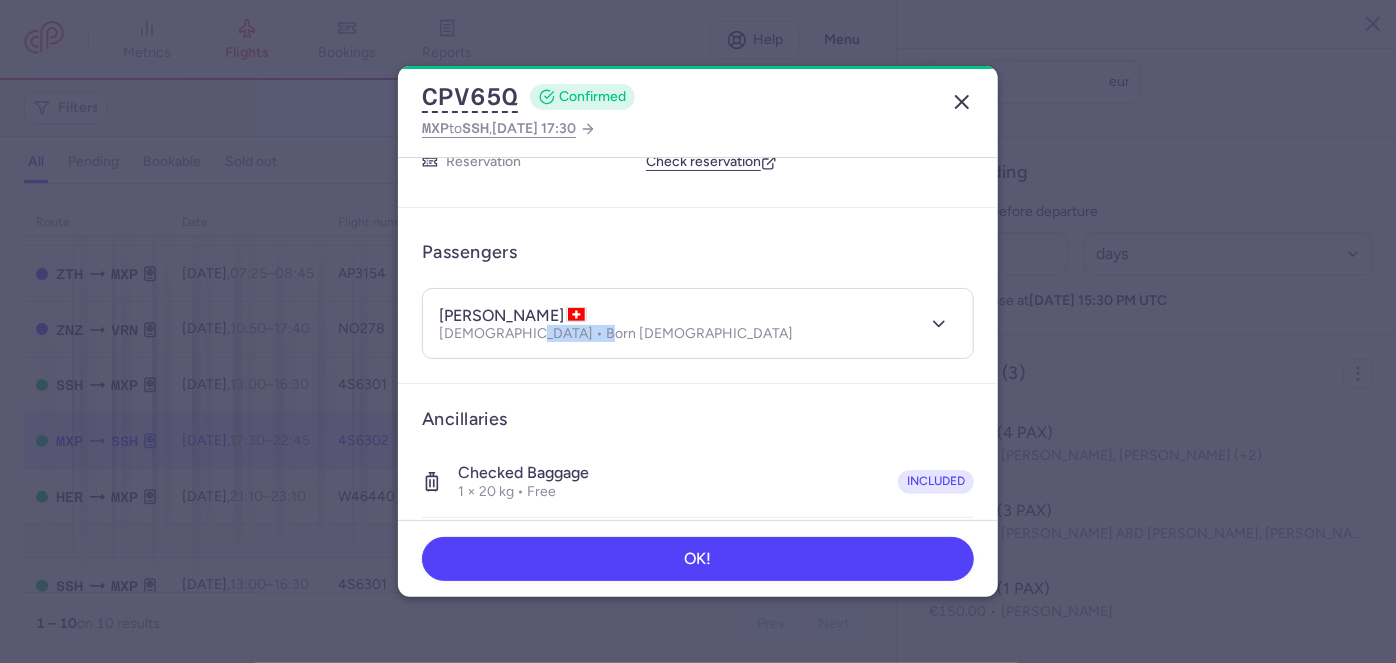 click 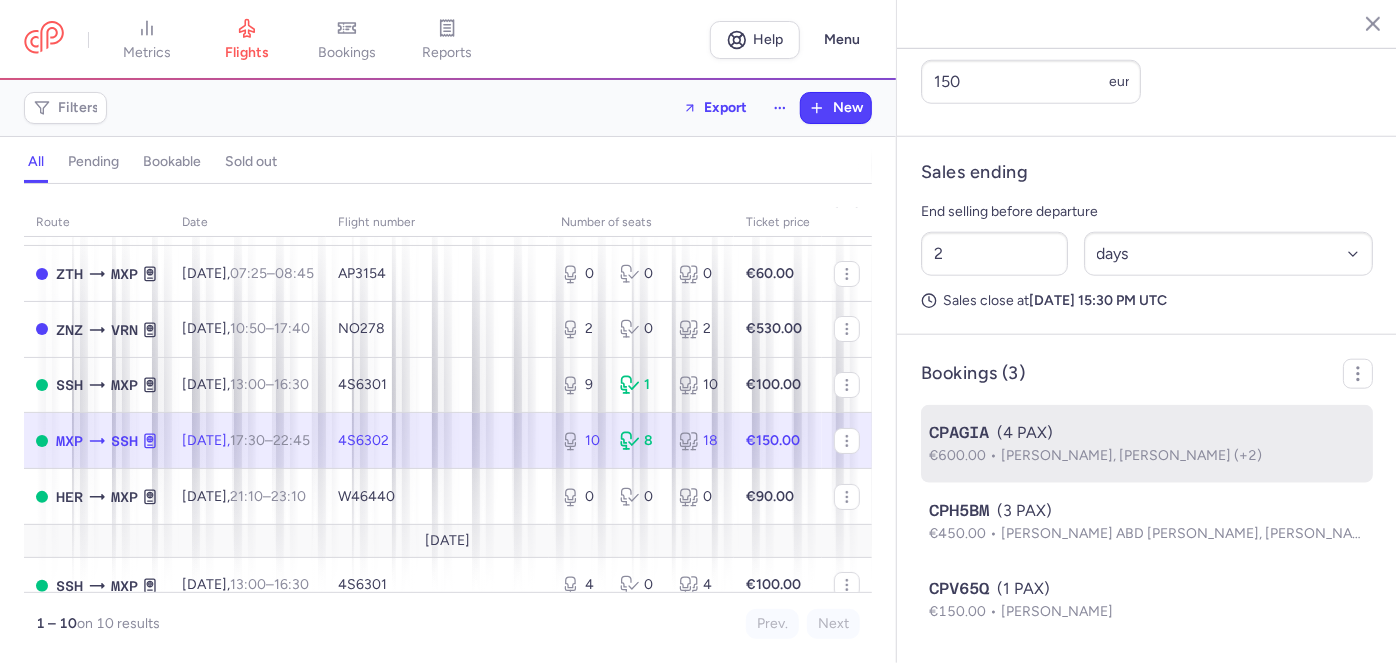 click on "CPAGIA  (4 PAX)" at bounding box center (1147, 433) 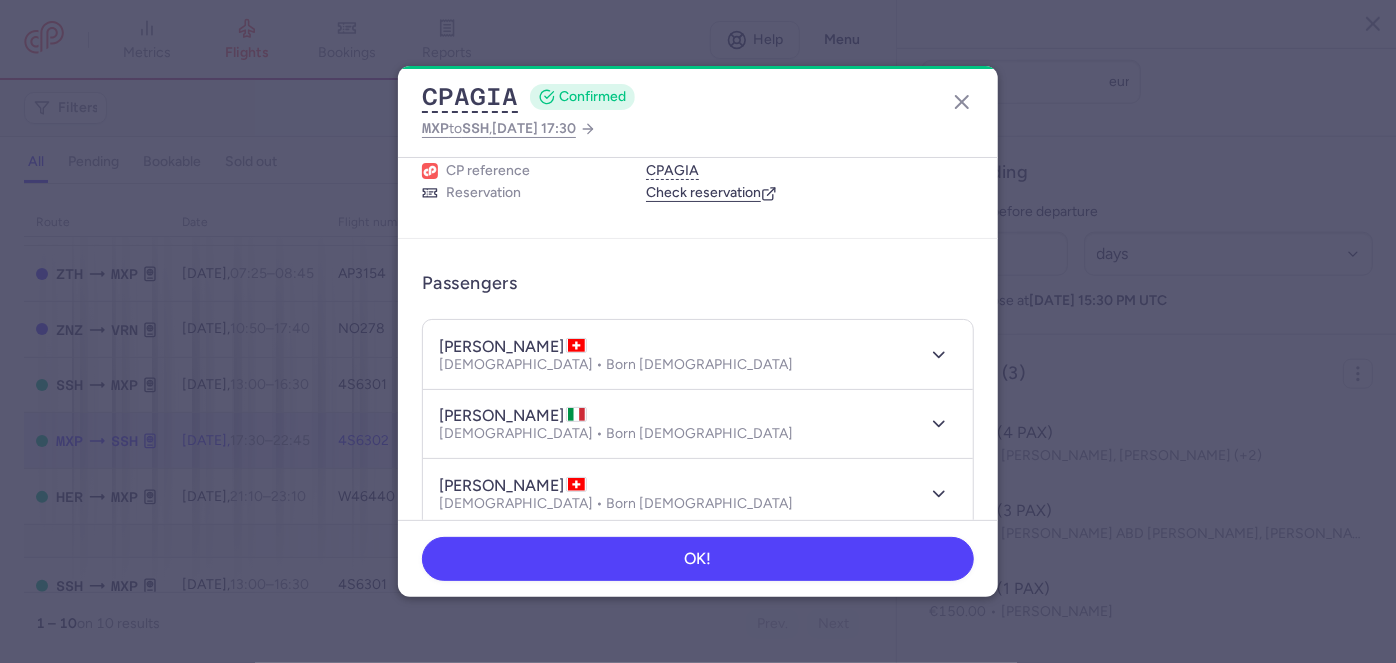 scroll, scrollTop: 90, scrollLeft: 0, axis: vertical 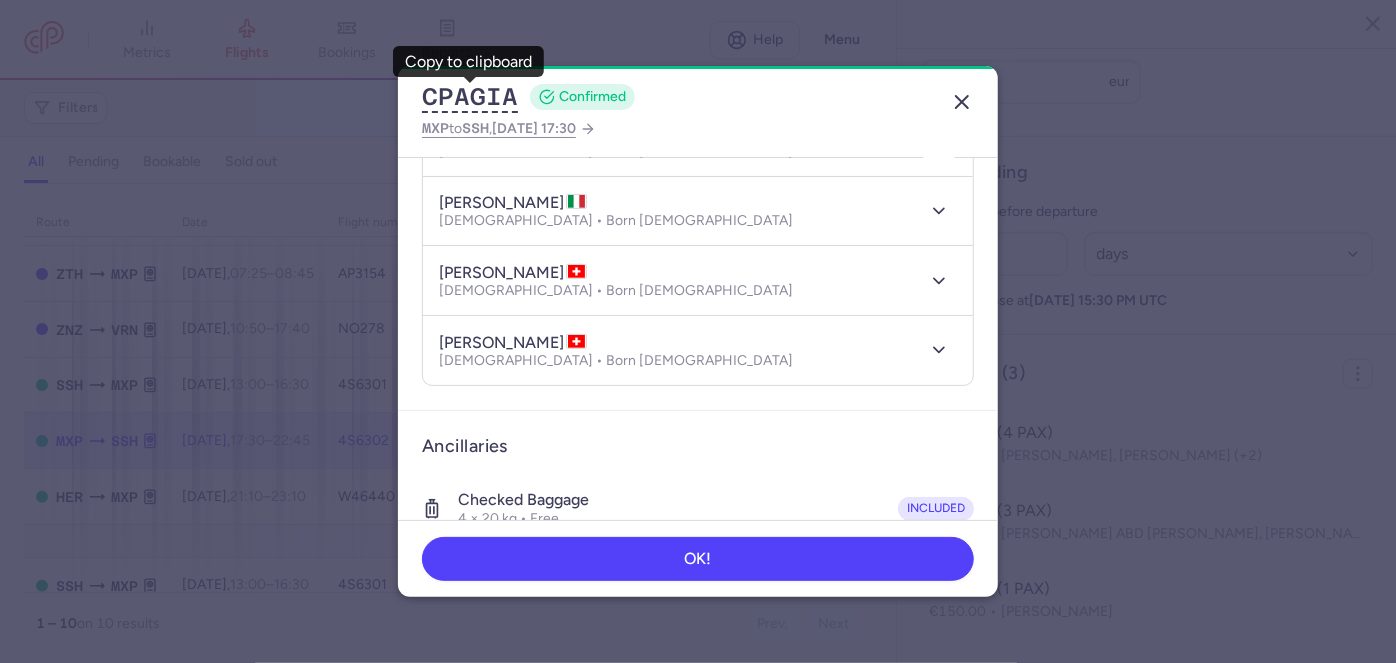 click 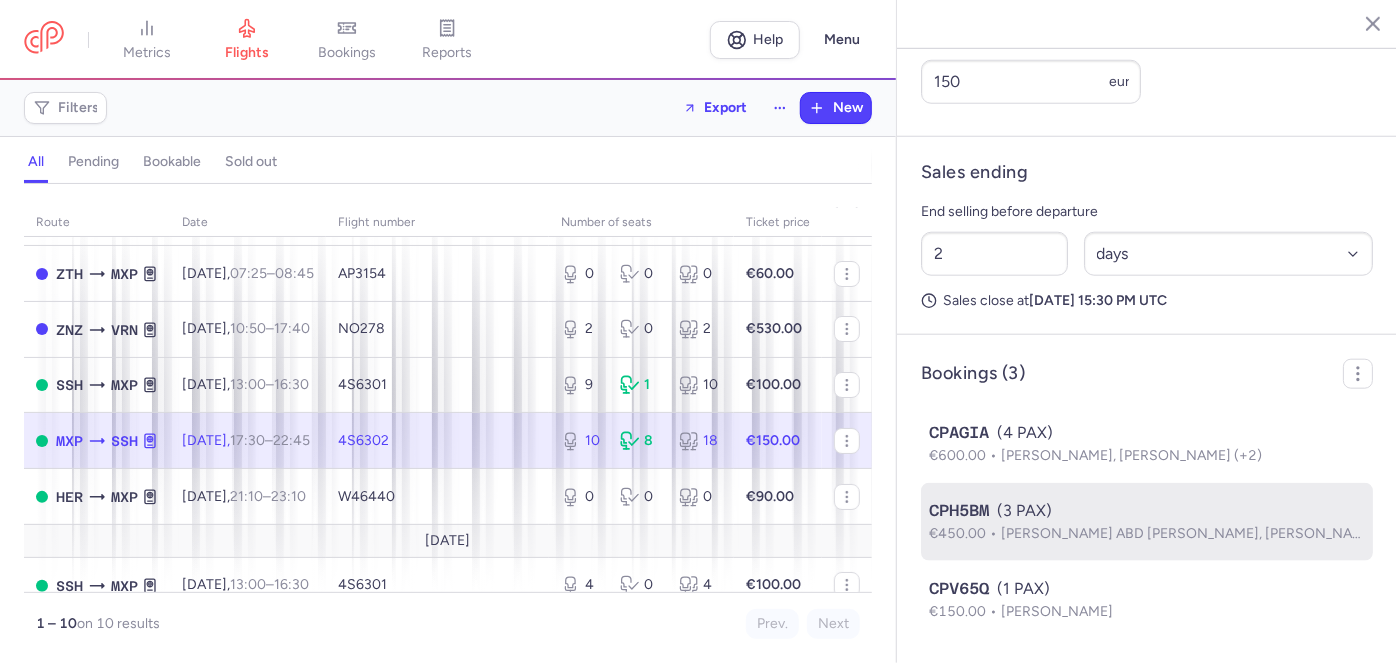 click on "CPH5BM  (3 PAX)" at bounding box center (1147, 511) 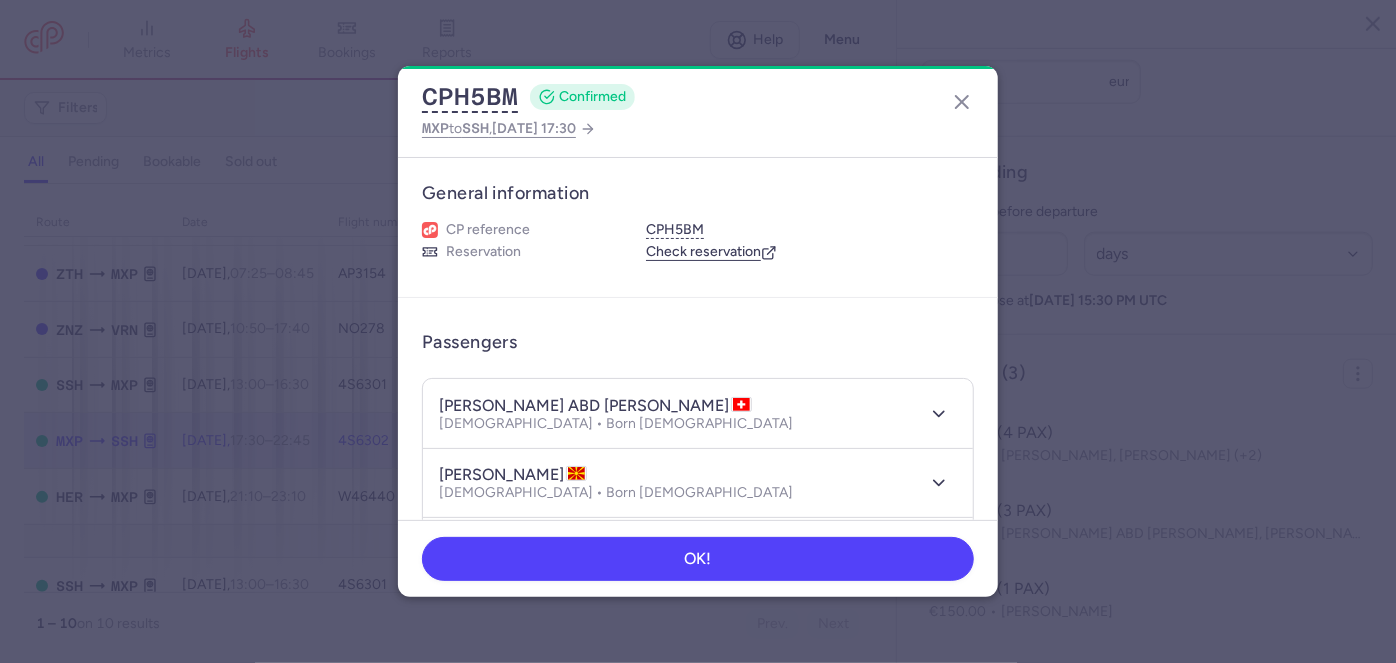 scroll, scrollTop: 90, scrollLeft: 0, axis: vertical 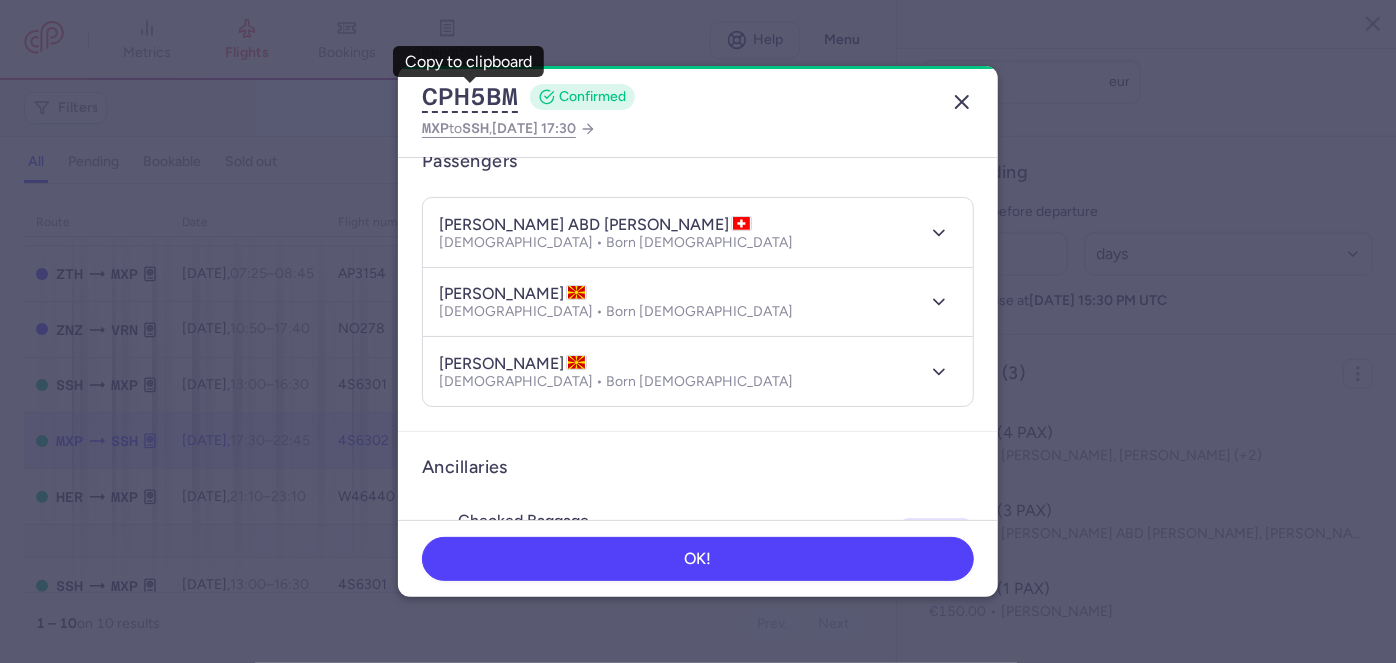 click 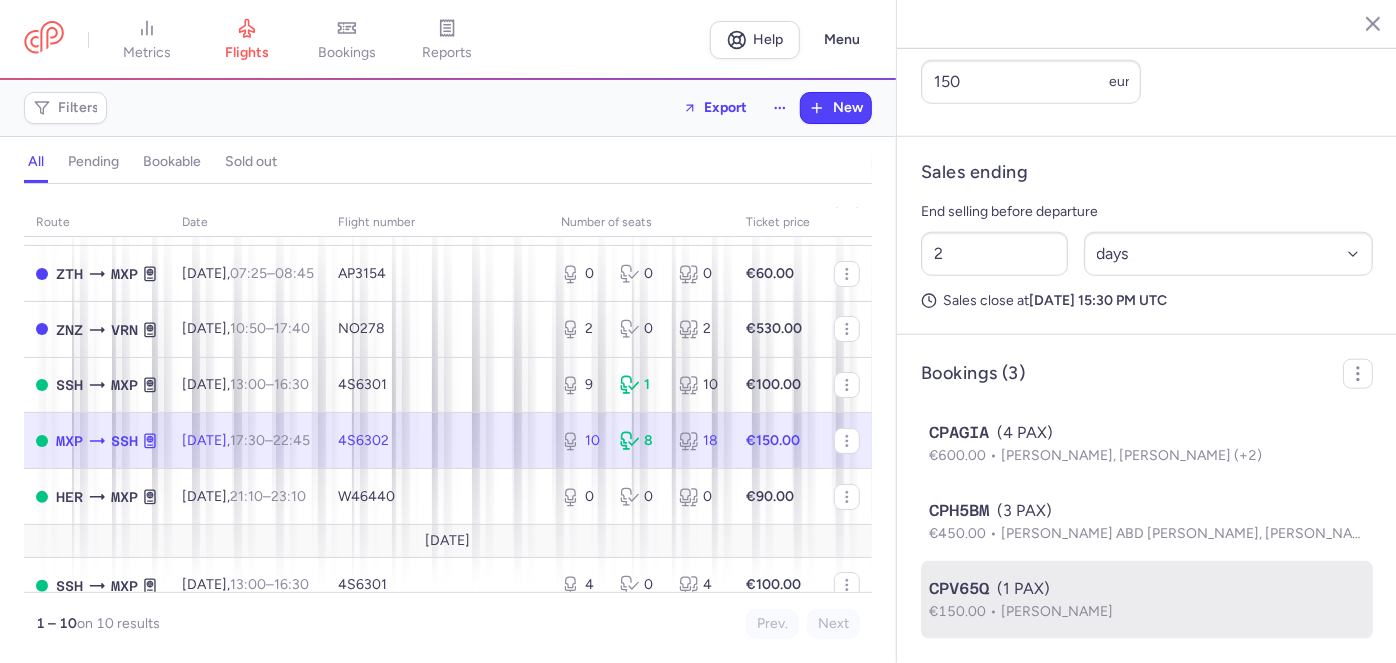 click on "CPV65Q  (1 PAX)" at bounding box center (1147, 589) 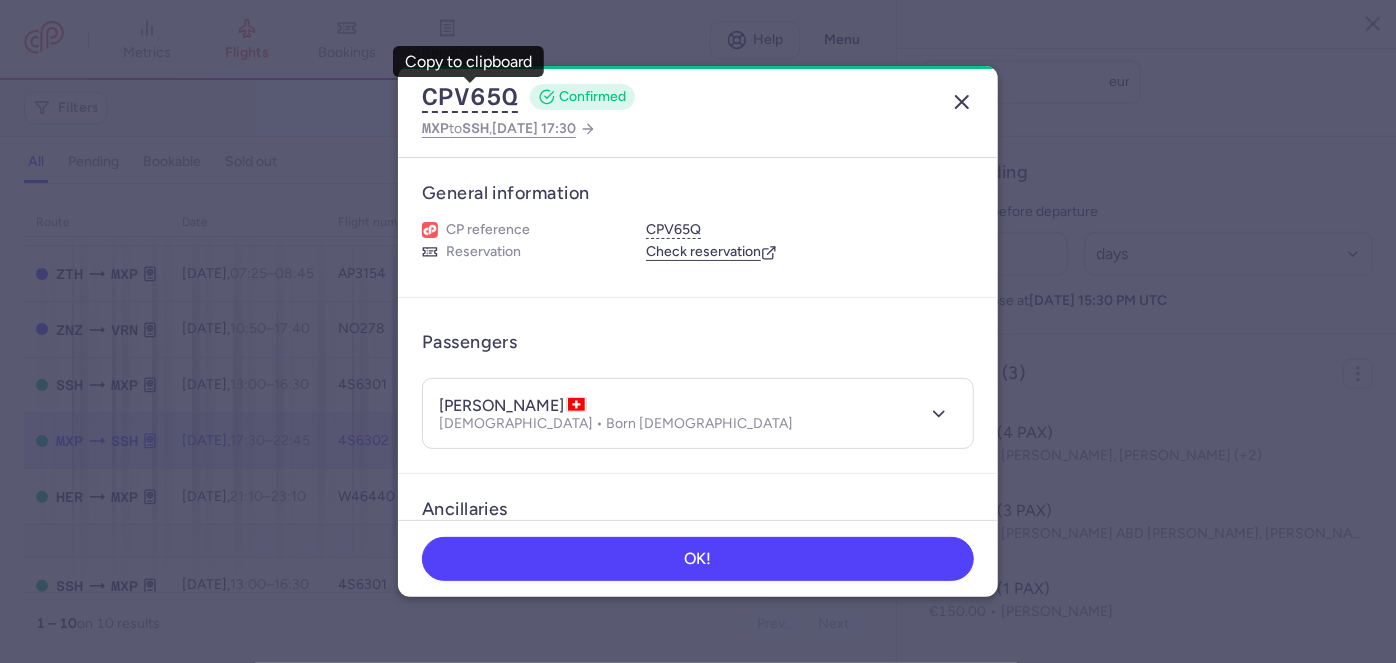 click 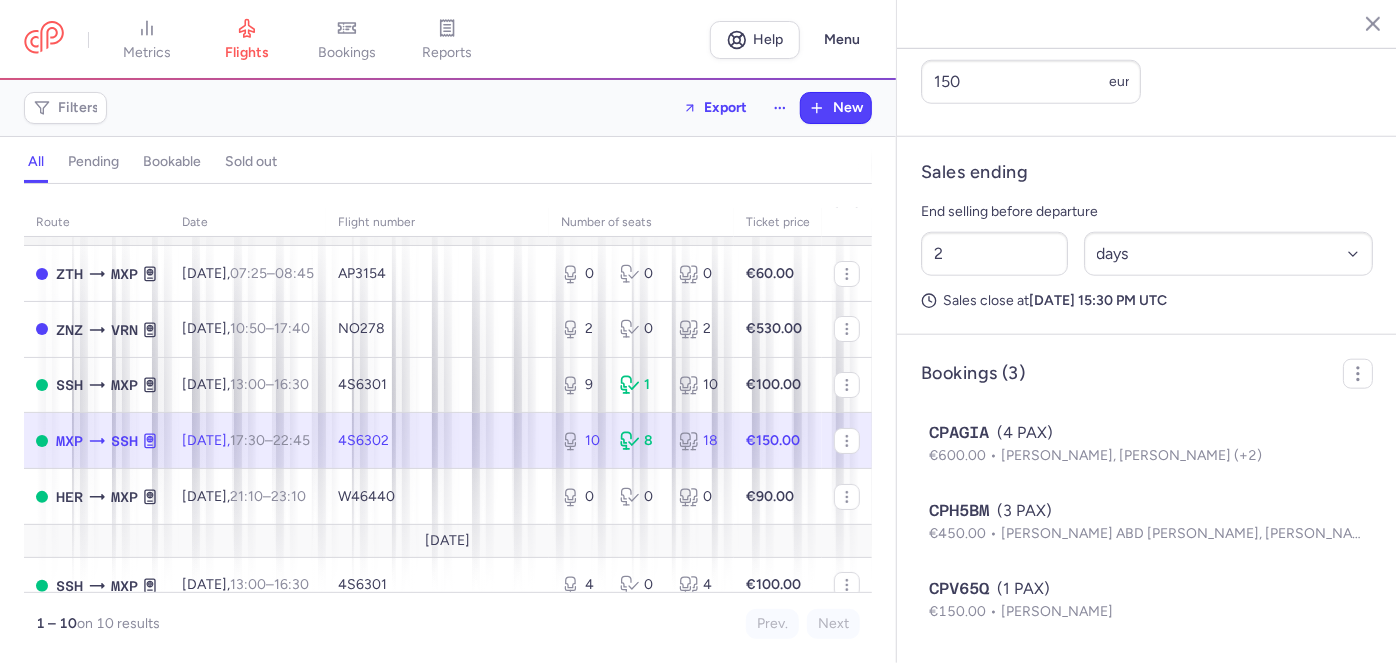 scroll, scrollTop: 0, scrollLeft: 0, axis: both 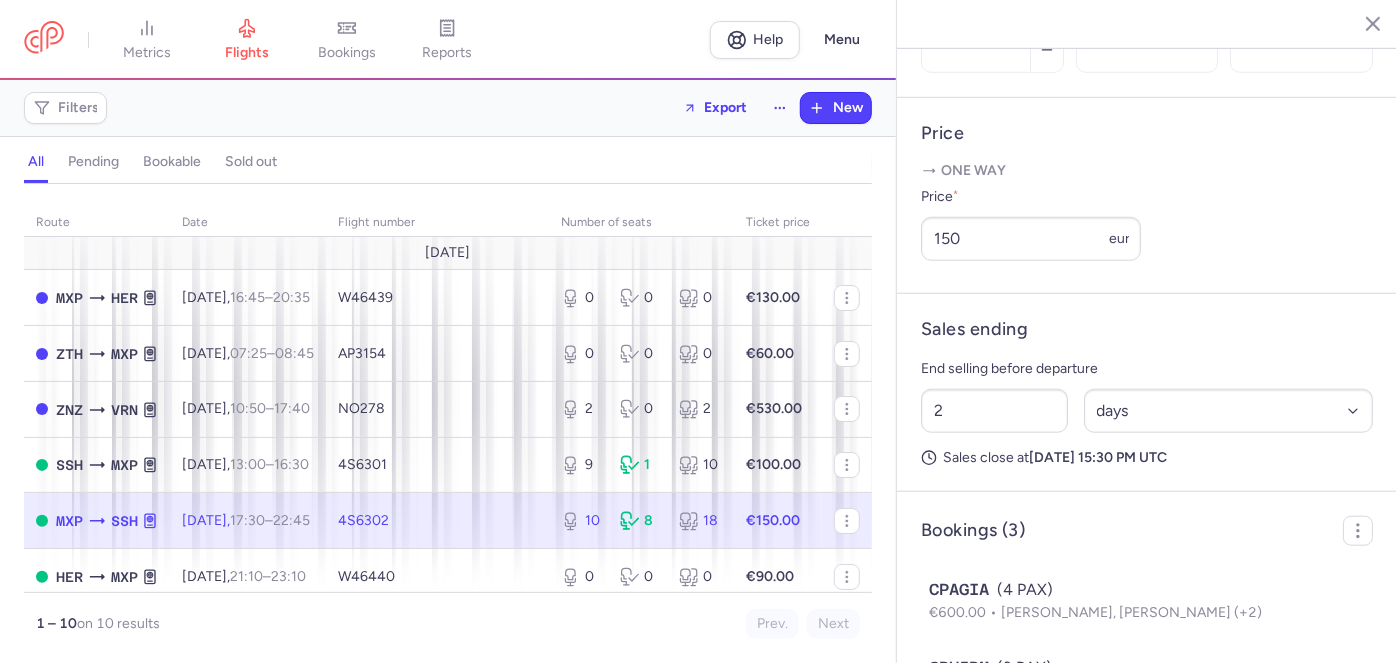 click 